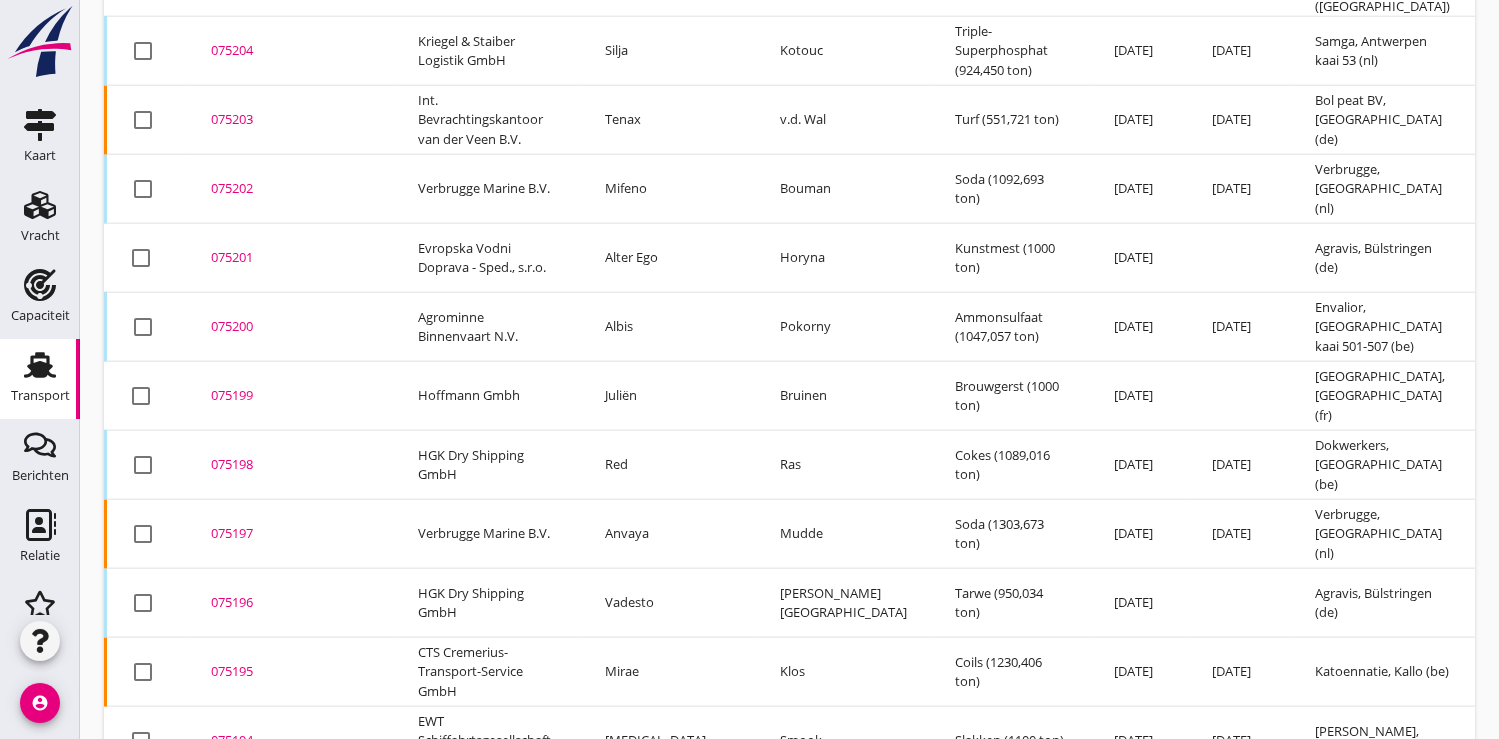 scroll, scrollTop: 2349, scrollLeft: 0, axis: vertical 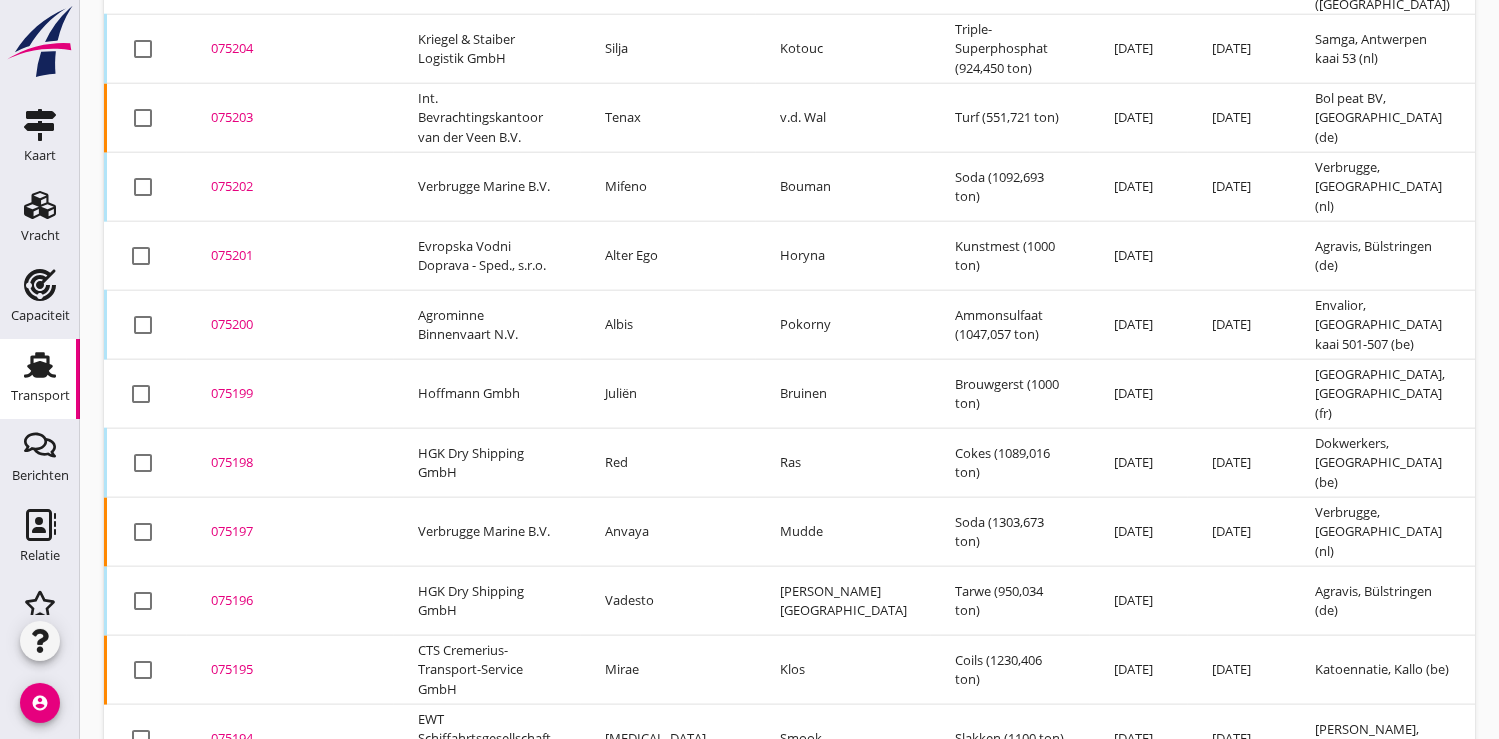 click on "075194" at bounding box center (290, 739) 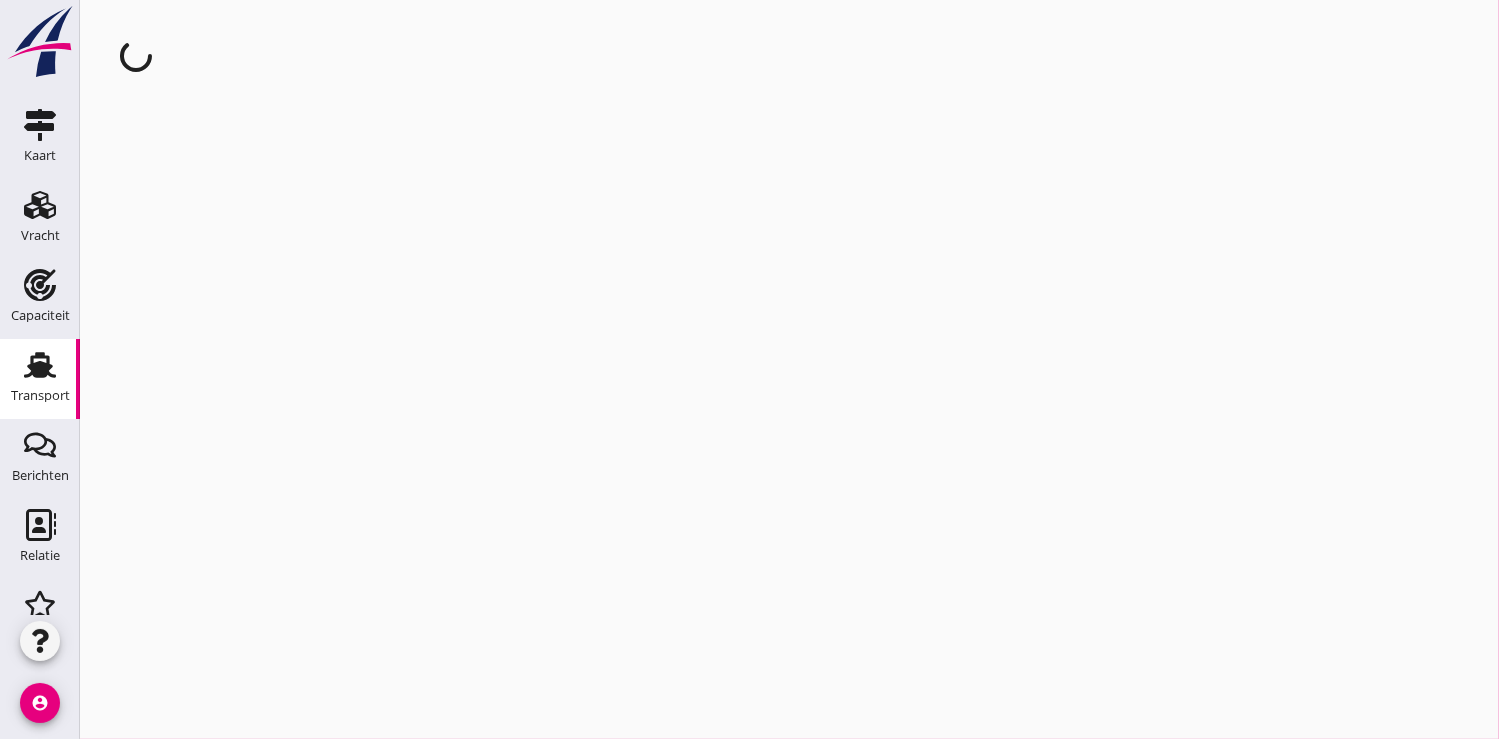 scroll, scrollTop: 0, scrollLeft: 0, axis: both 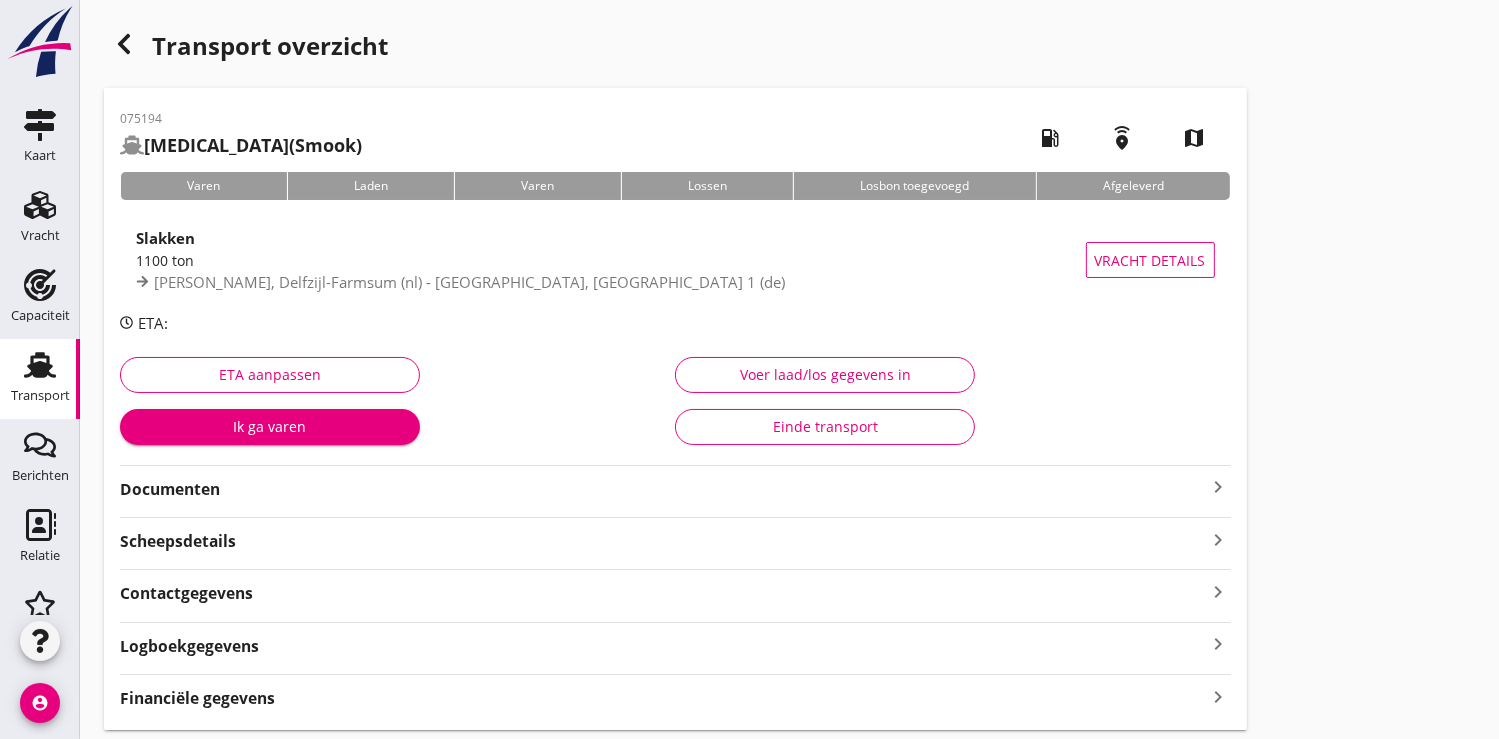 click on "Ik ga varen" at bounding box center (270, 426) 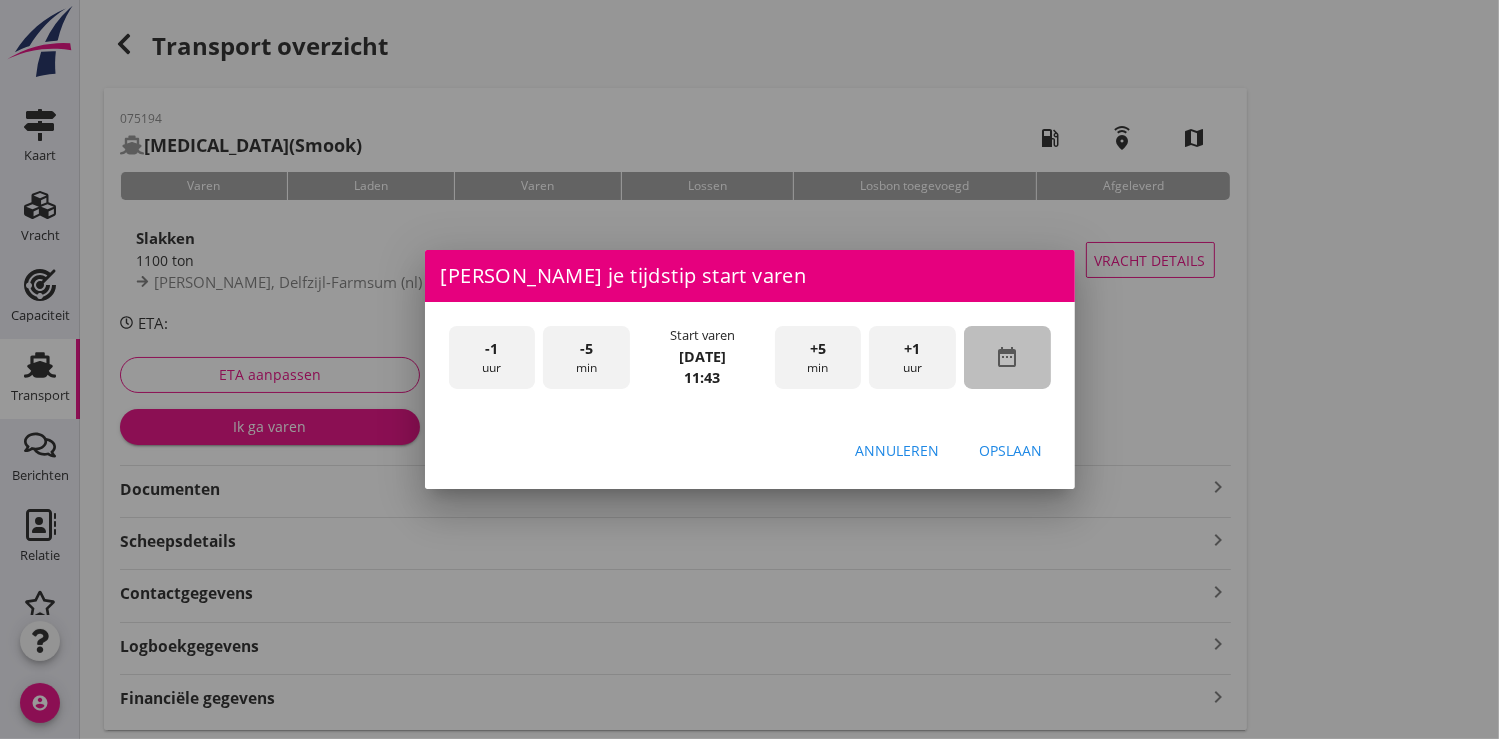 drag, startPoint x: 1016, startPoint y: 360, endPoint x: 986, endPoint y: 251, distance: 113.053085 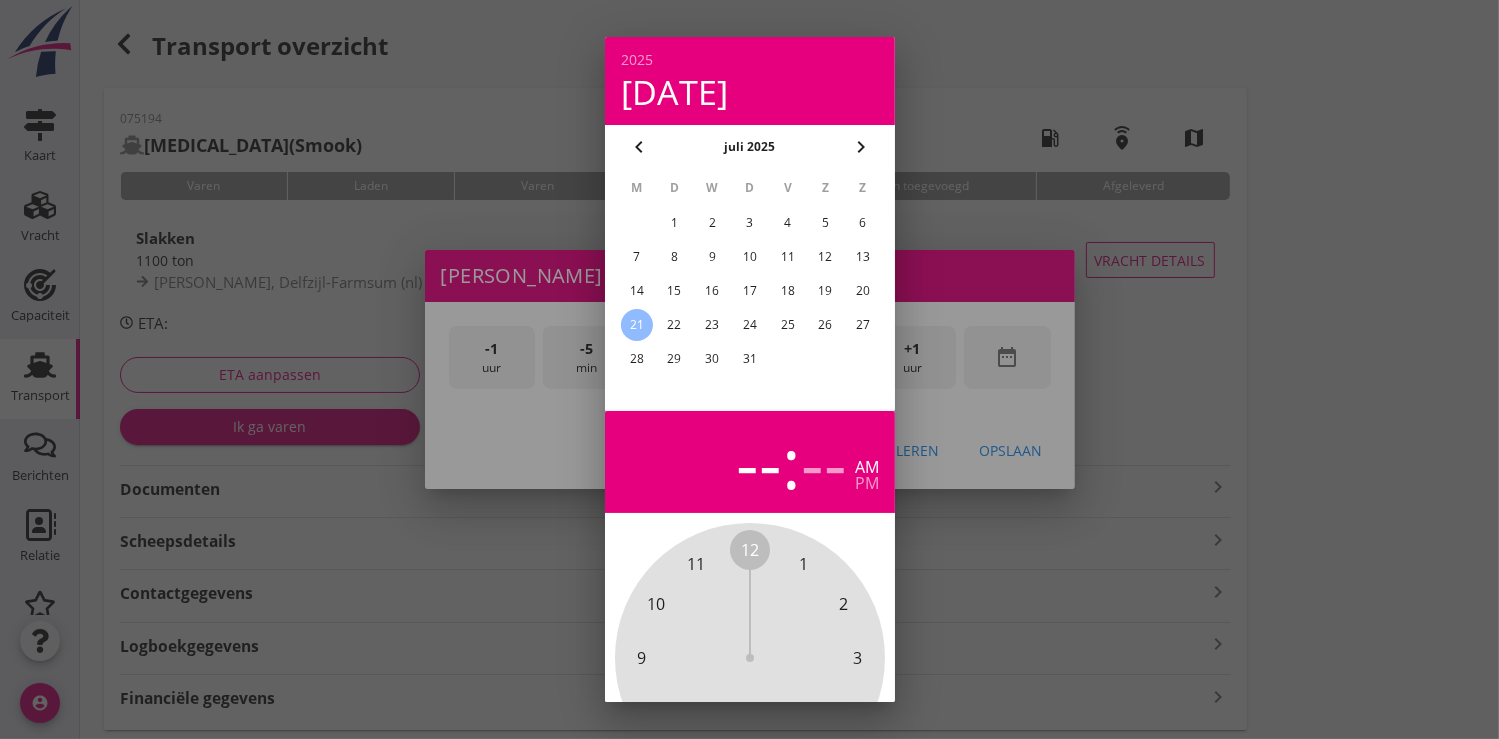 click on "18" at bounding box center (787, 291) 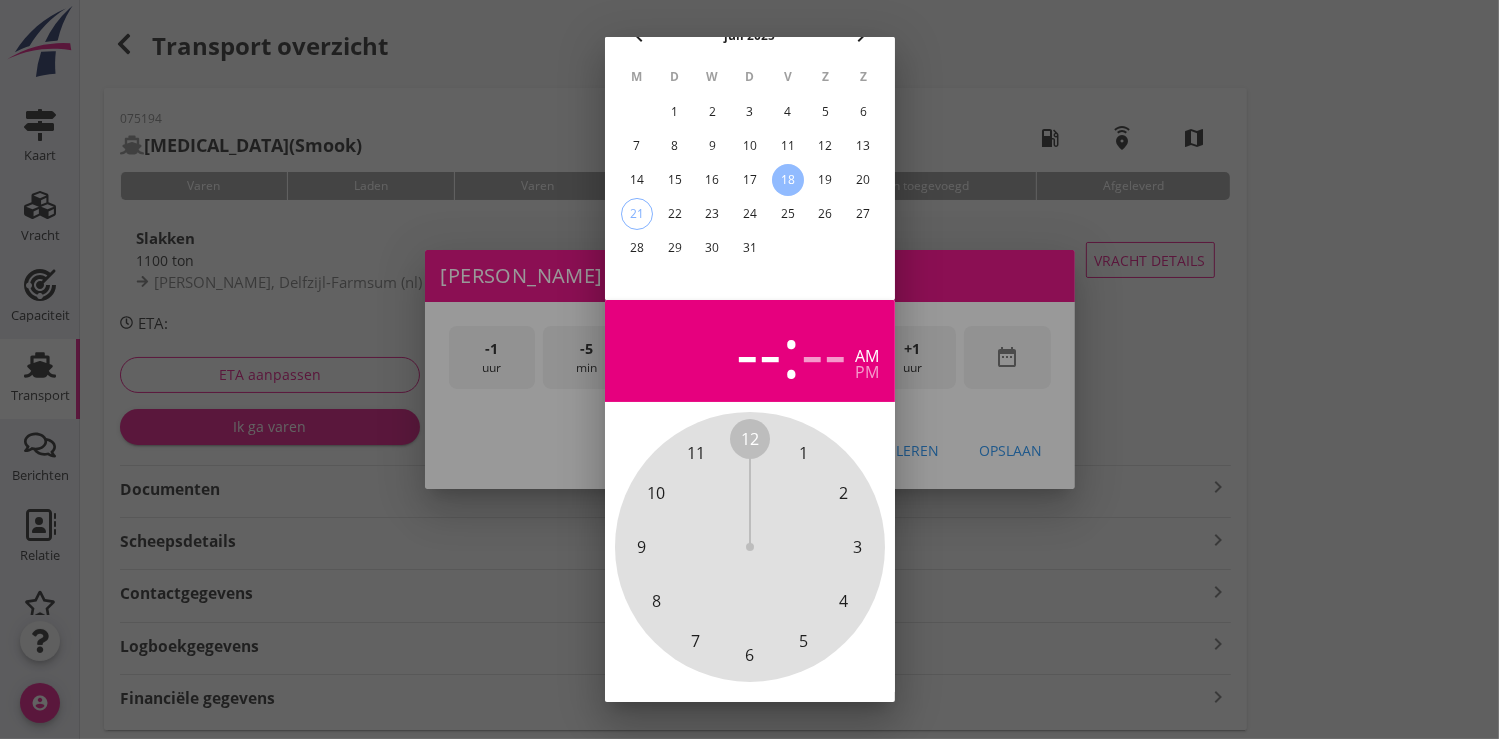 scroll, scrollTop: 185, scrollLeft: 0, axis: vertical 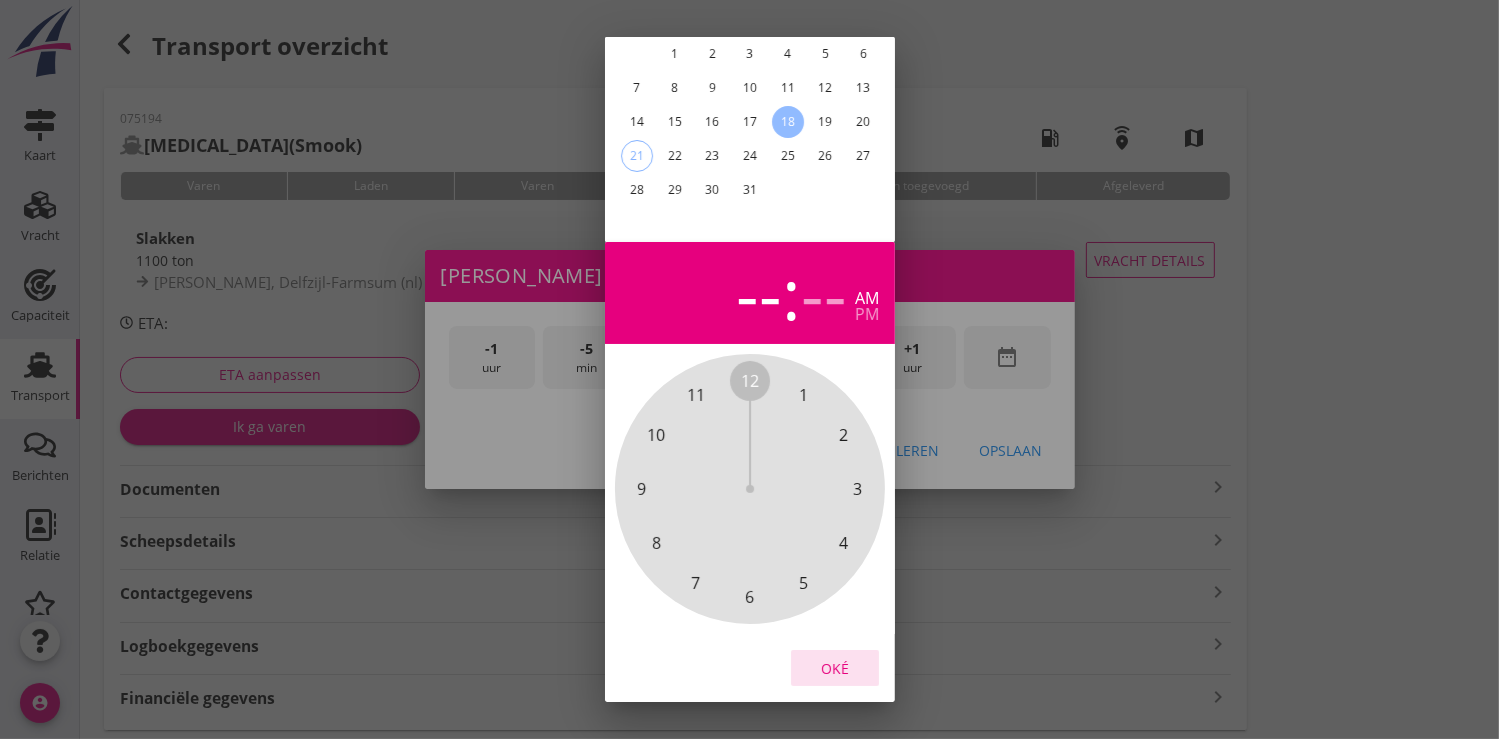 click on "Oké" at bounding box center (835, 668) 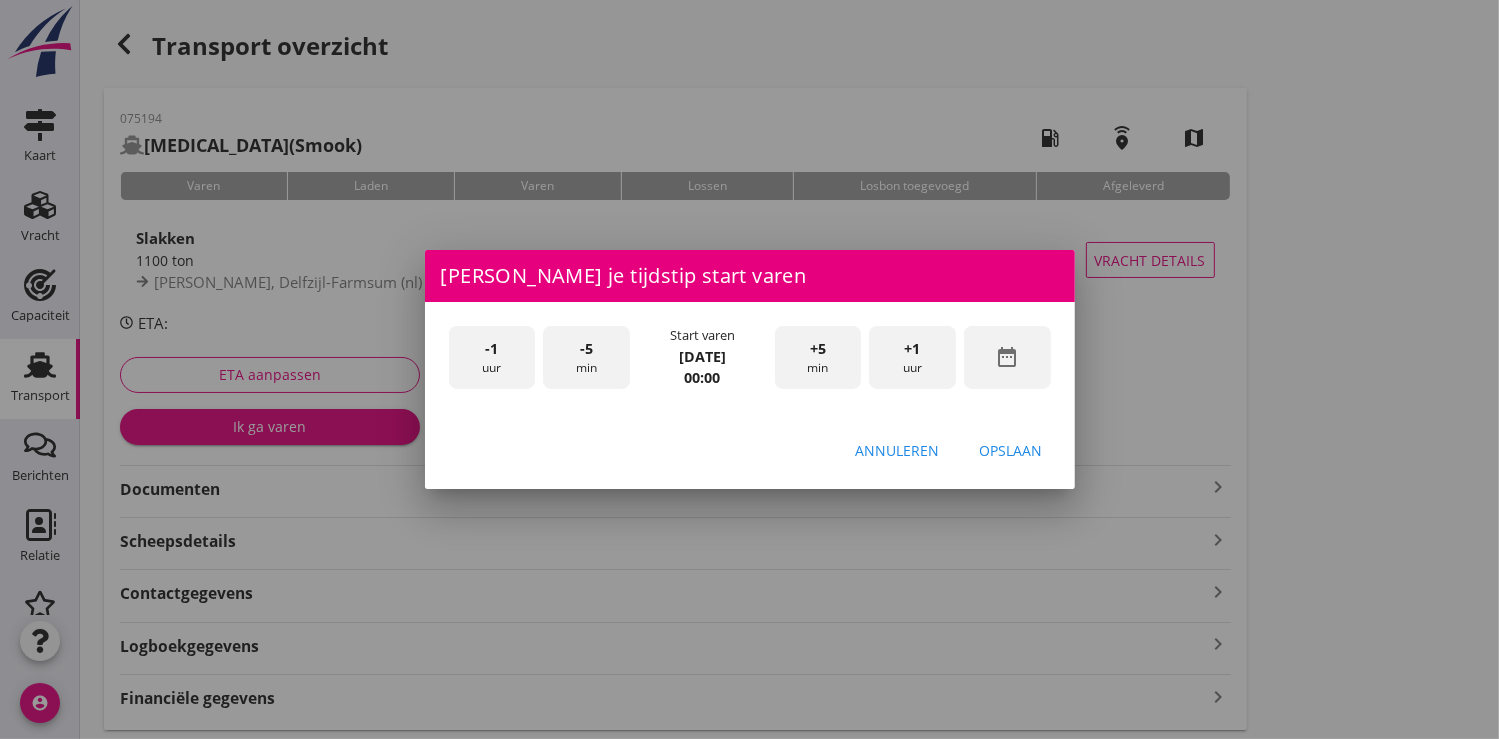 click on "+1  uur" at bounding box center [912, 357] 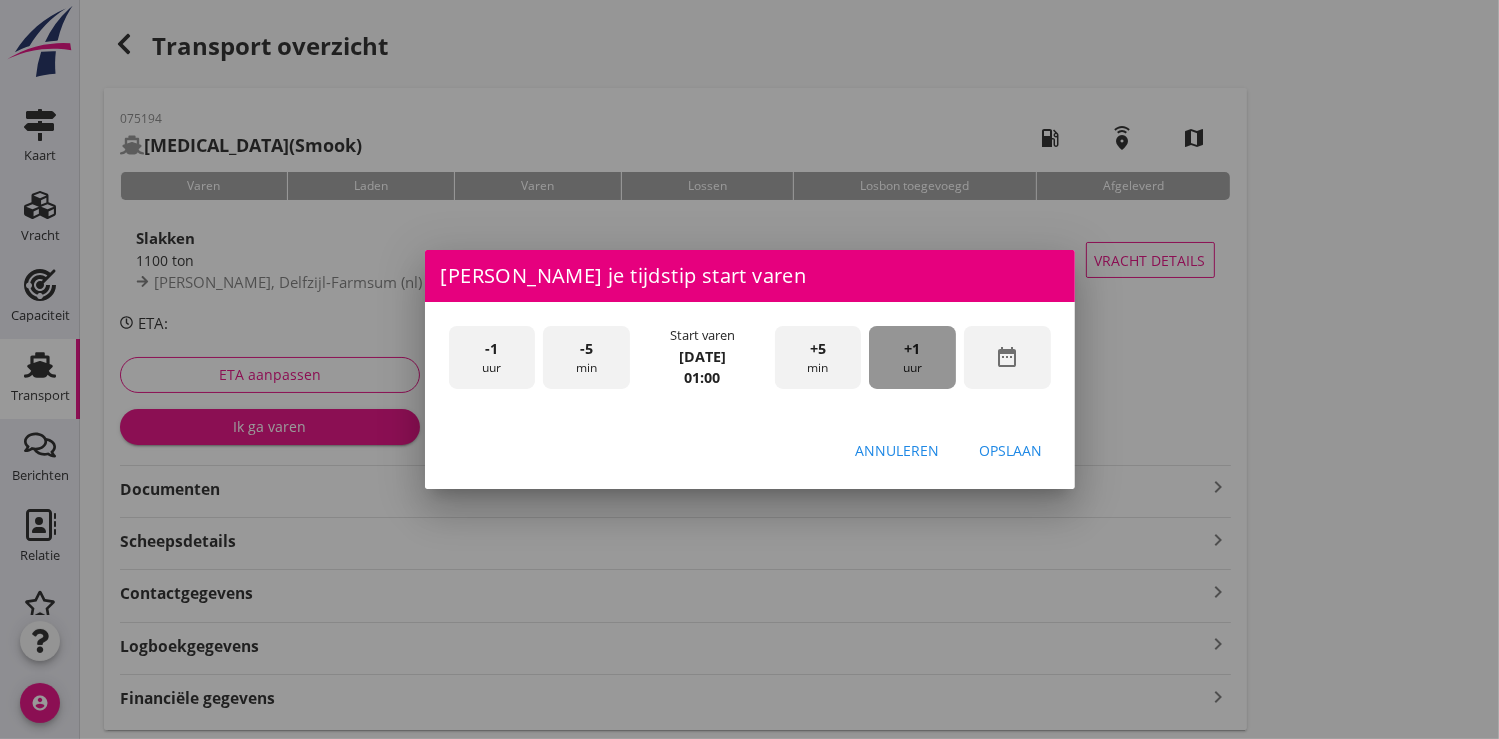 click on "+1  uur" at bounding box center [912, 357] 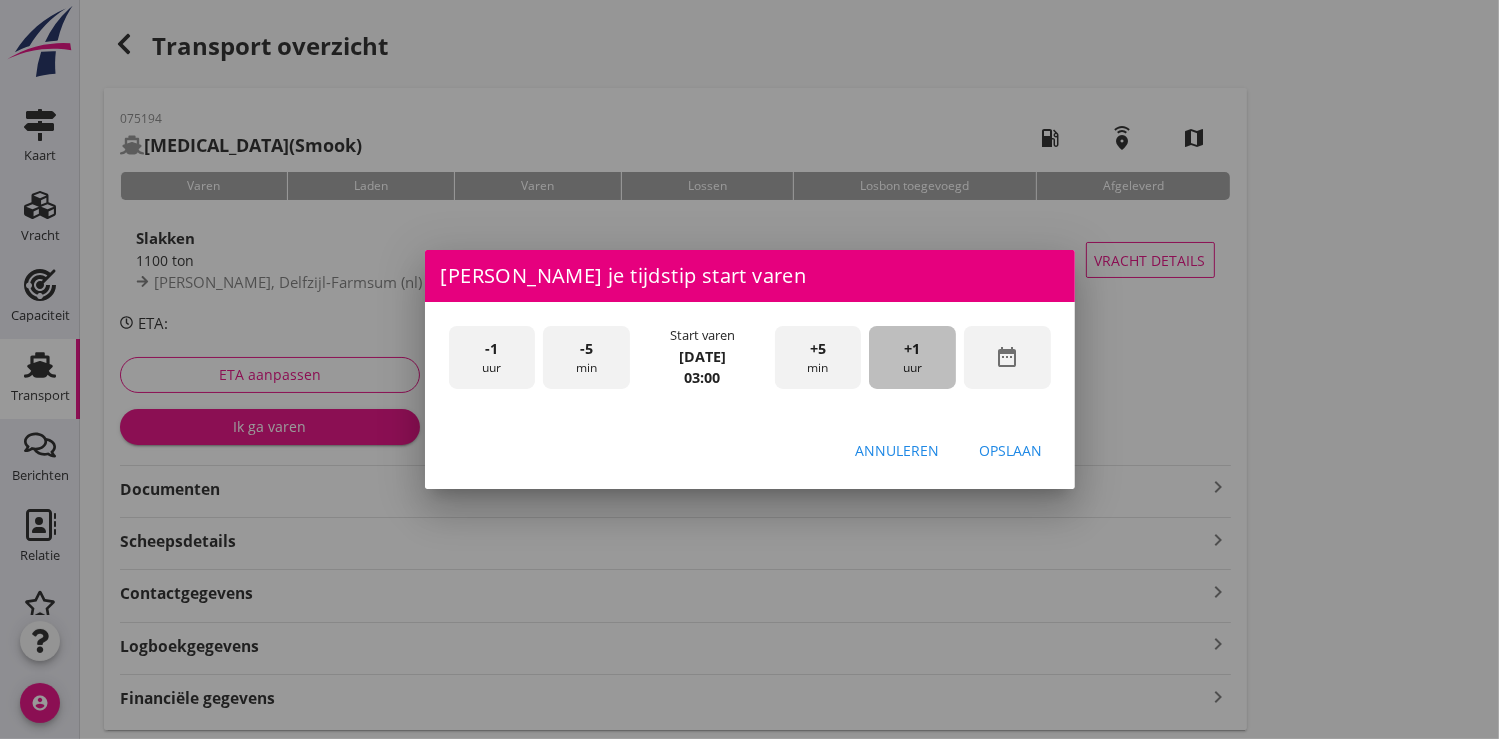 click on "+1  uur" at bounding box center (912, 357) 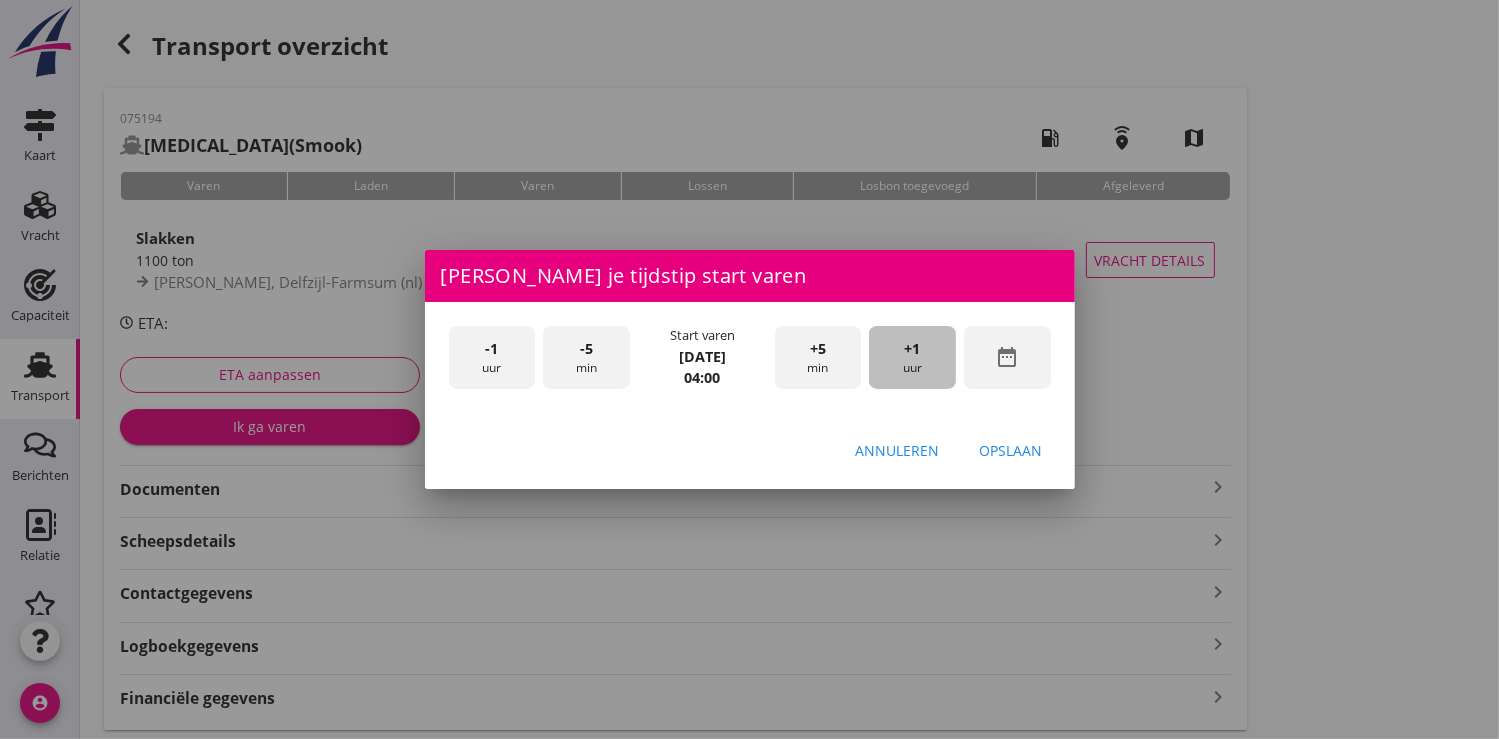 click on "+1  uur" at bounding box center [912, 357] 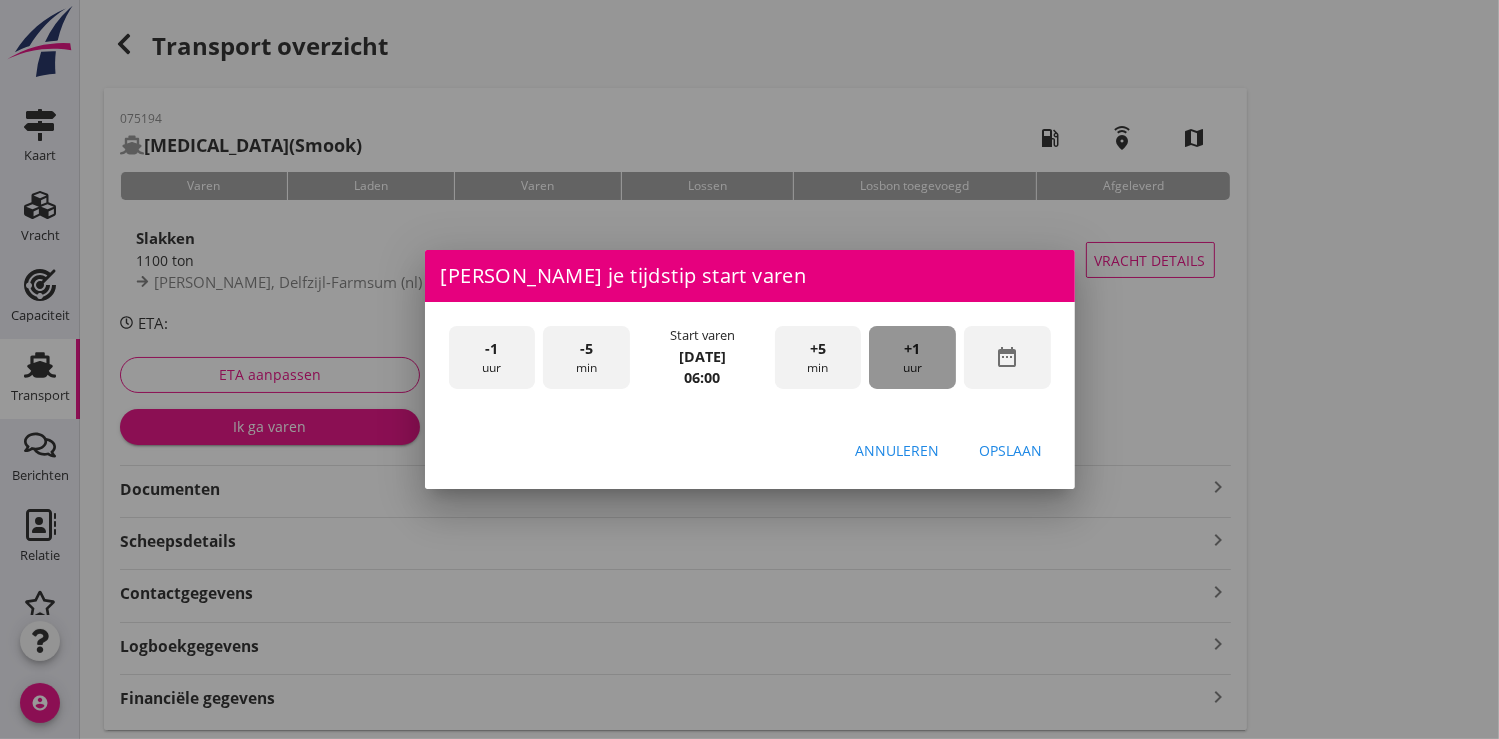 click on "+1  uur" at bounding box center [912, 357] 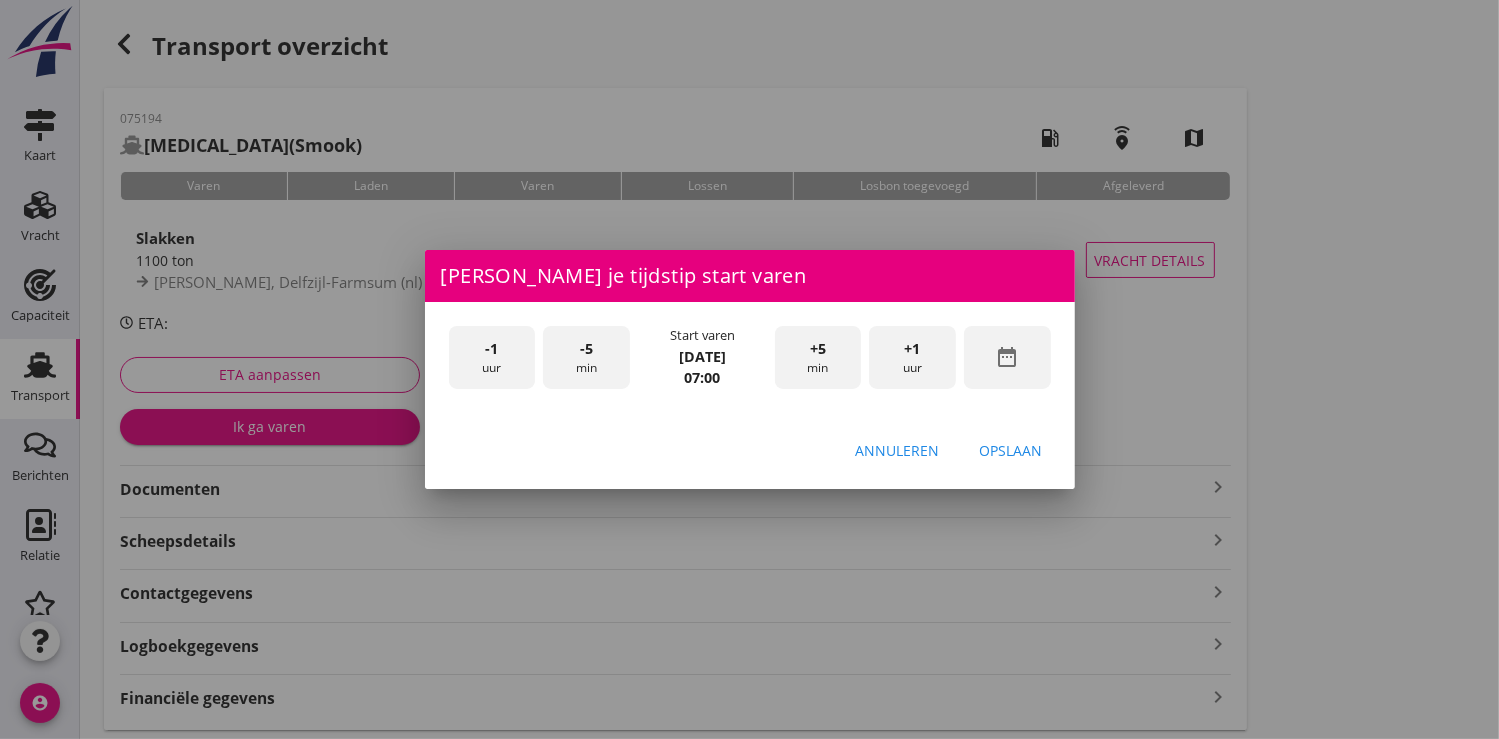 click on "+1  uur" at bounding box center [912, 357] 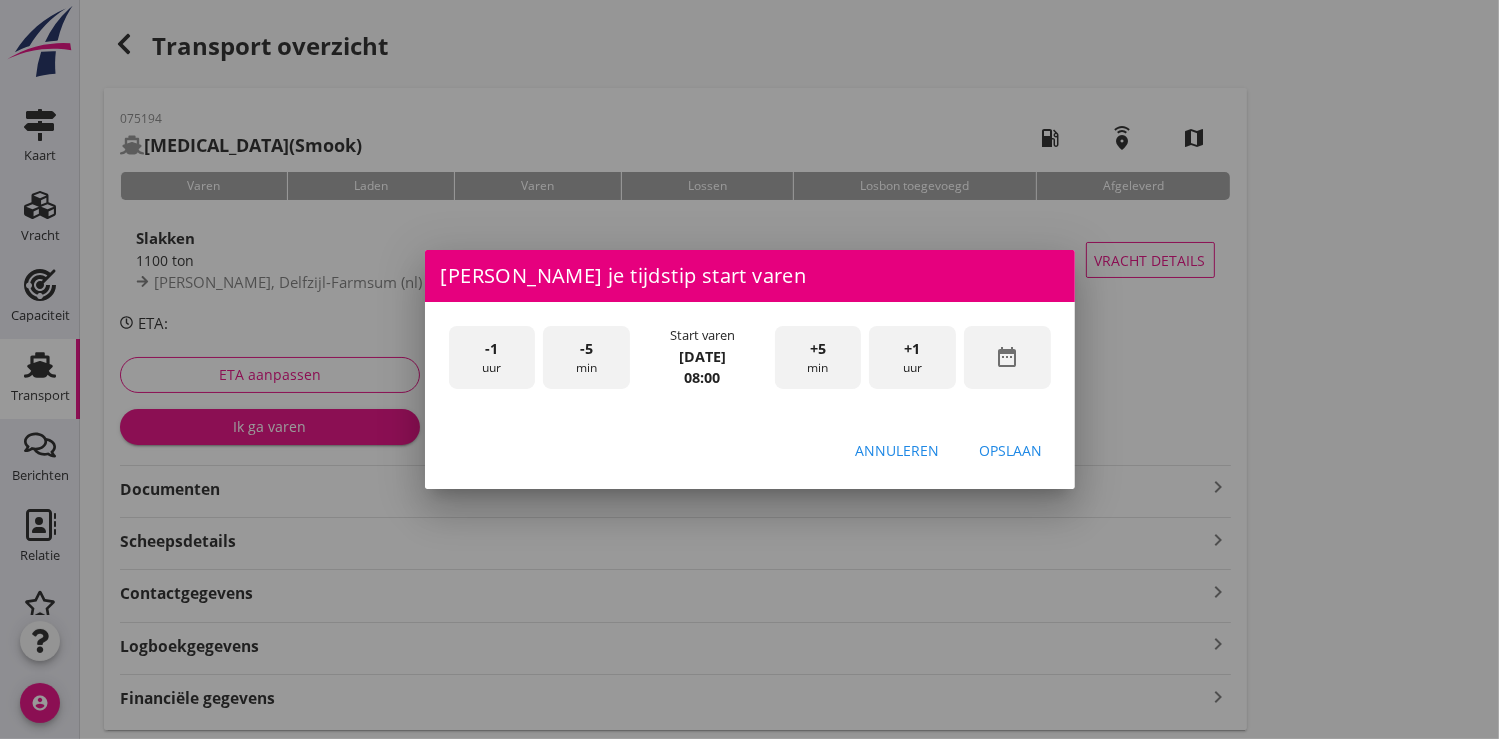 click on "Opslaan" at bounding box center [1011, 450] 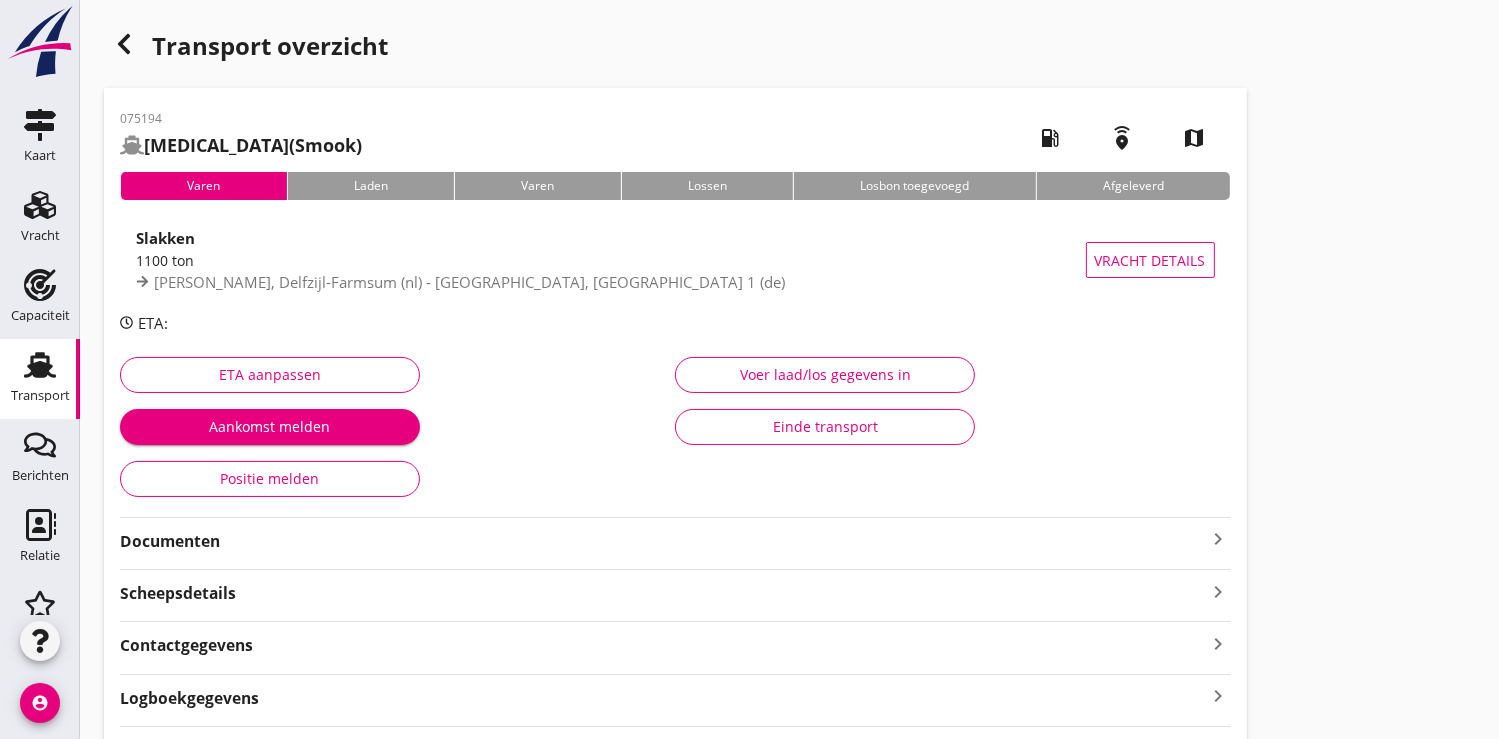 click on "Aankomst melden" at bounding box center (270, 426) 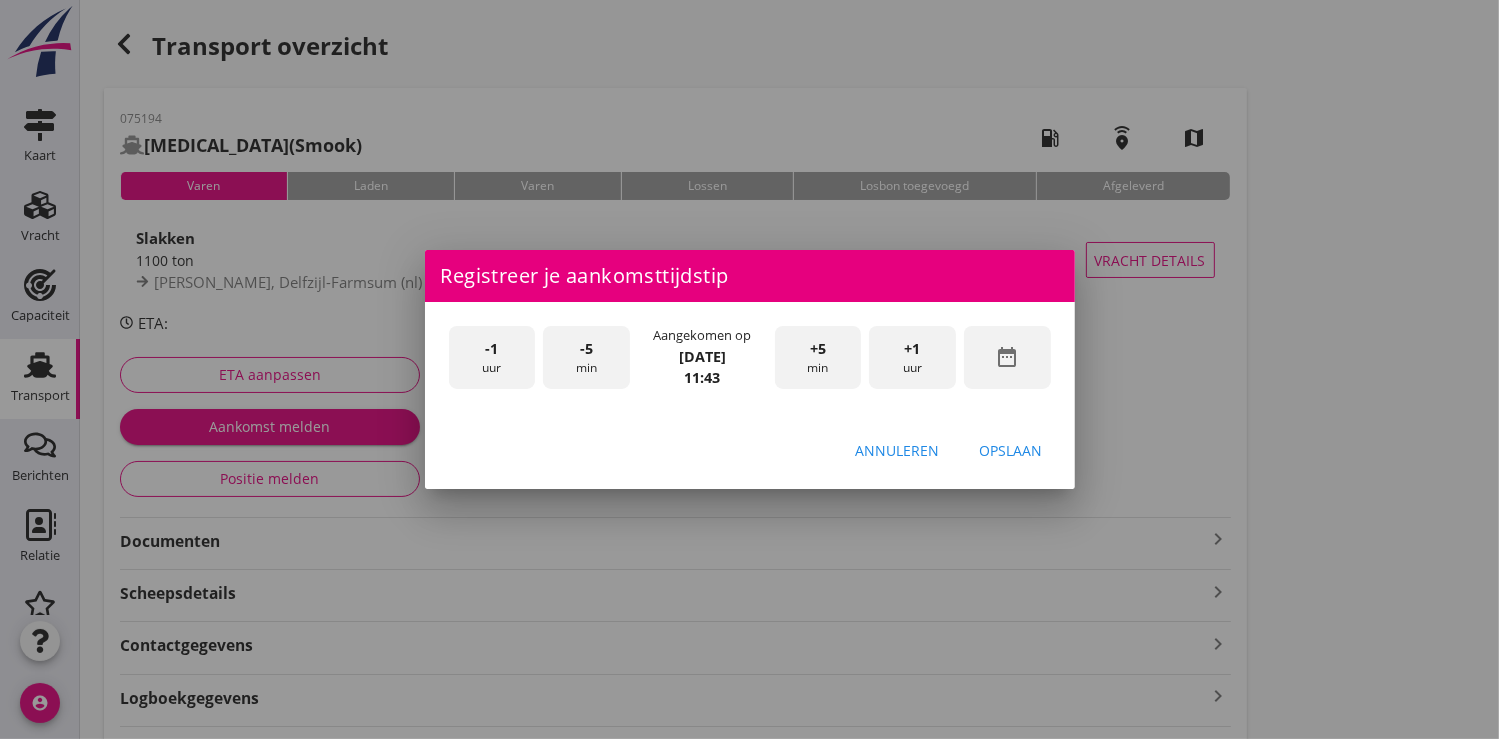 click on "date_range" at bounding box center [1007, 357] 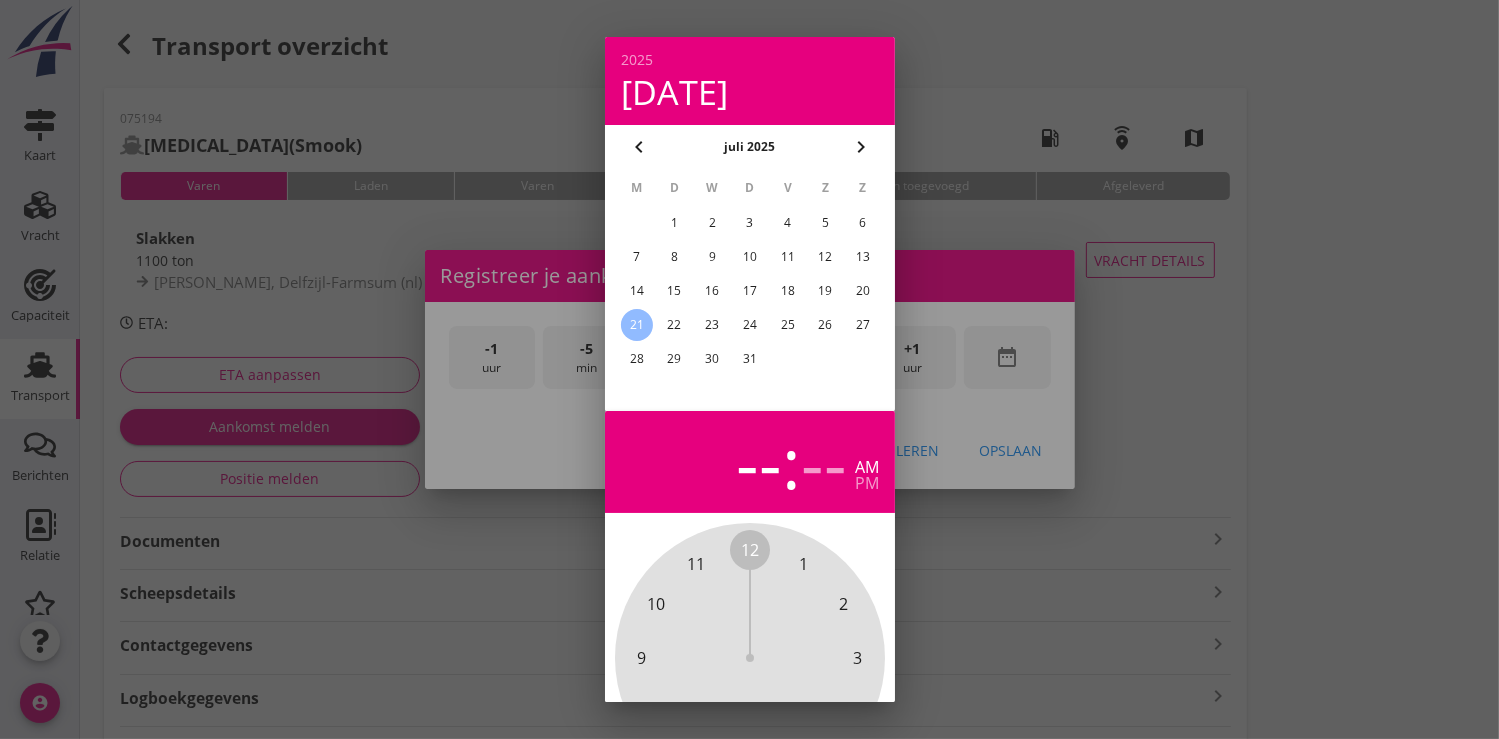 click on "18" at bounding box center (787, 291) 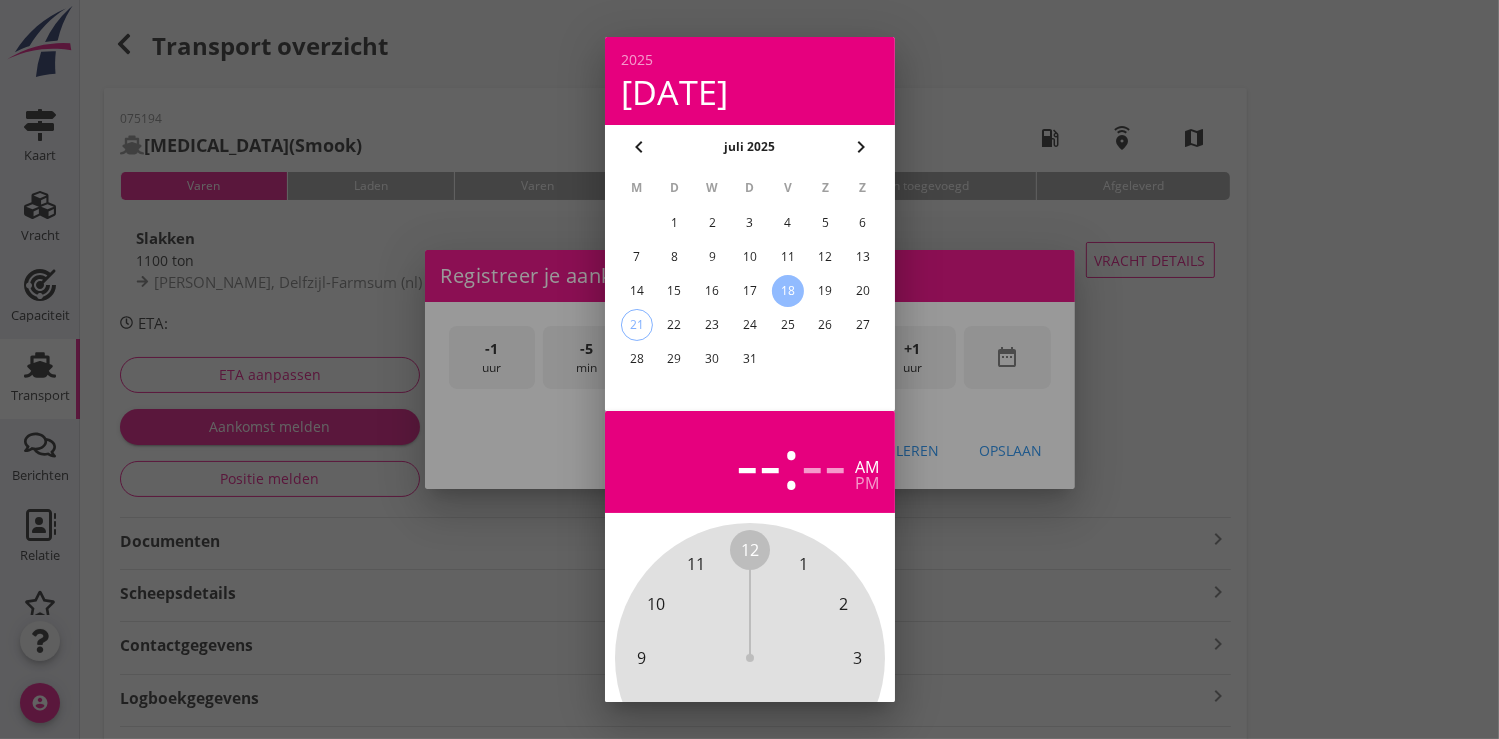 scroll, scrollTop: 185, scrollLeft: 0, axis: vertical 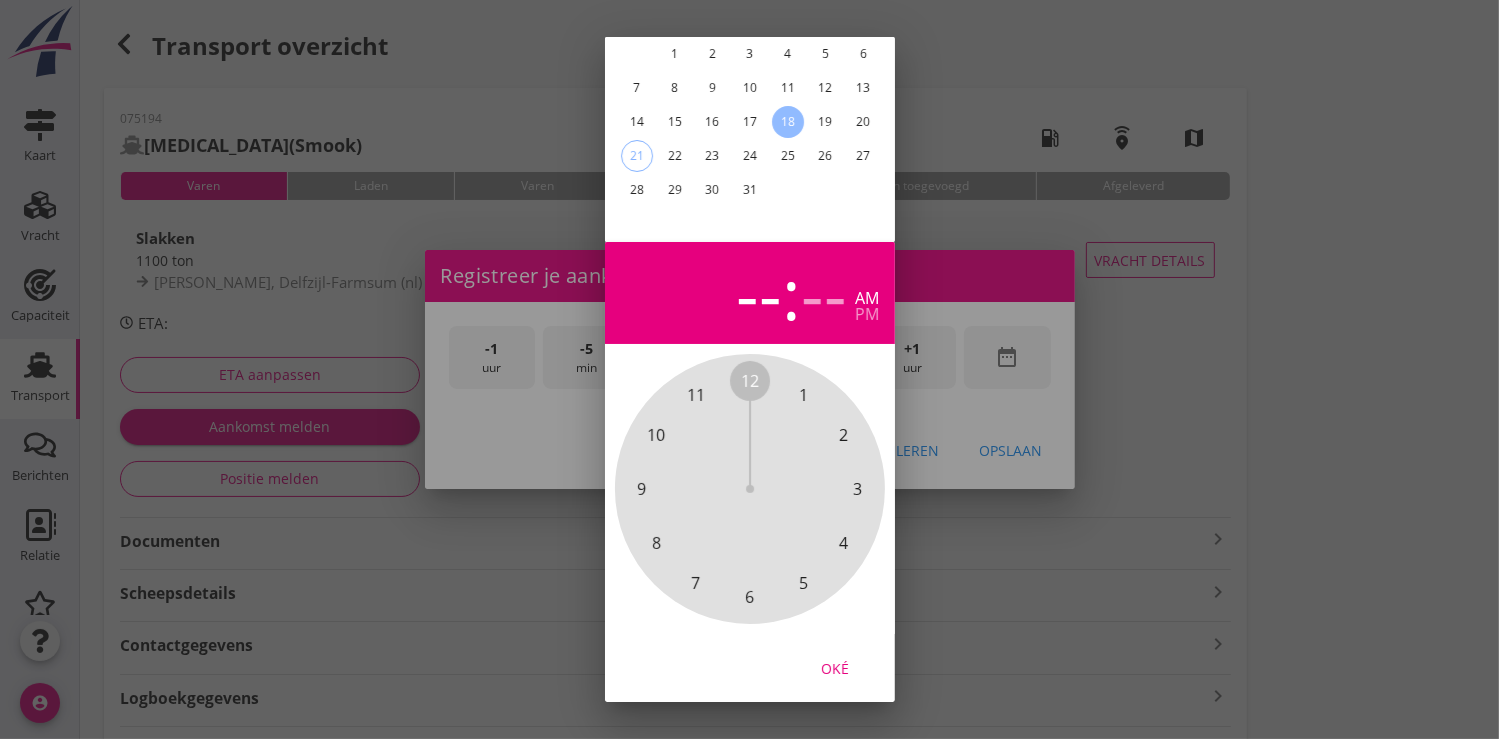 click on "Oké" at bounding box center [835, 667] 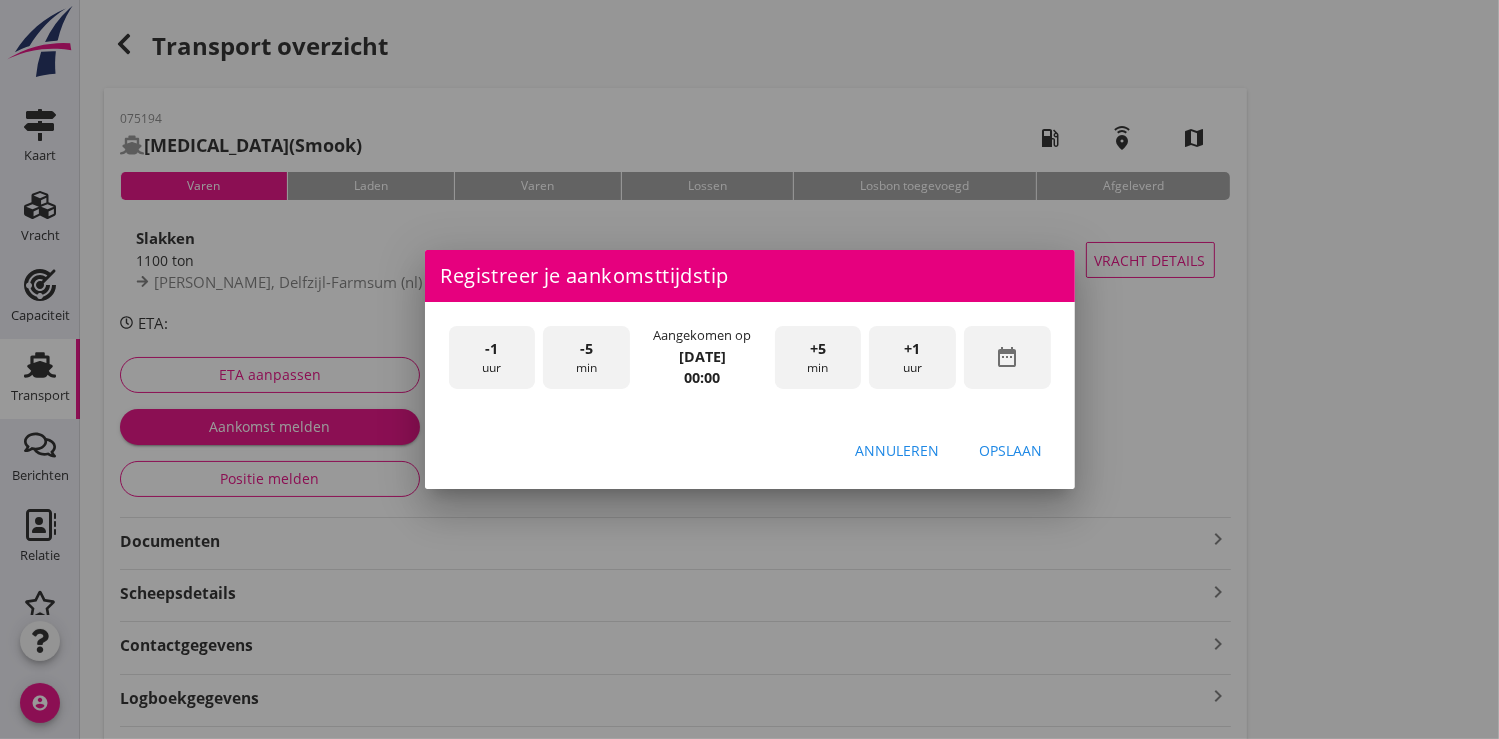 click on "+1" at bounding box center (913, 349) 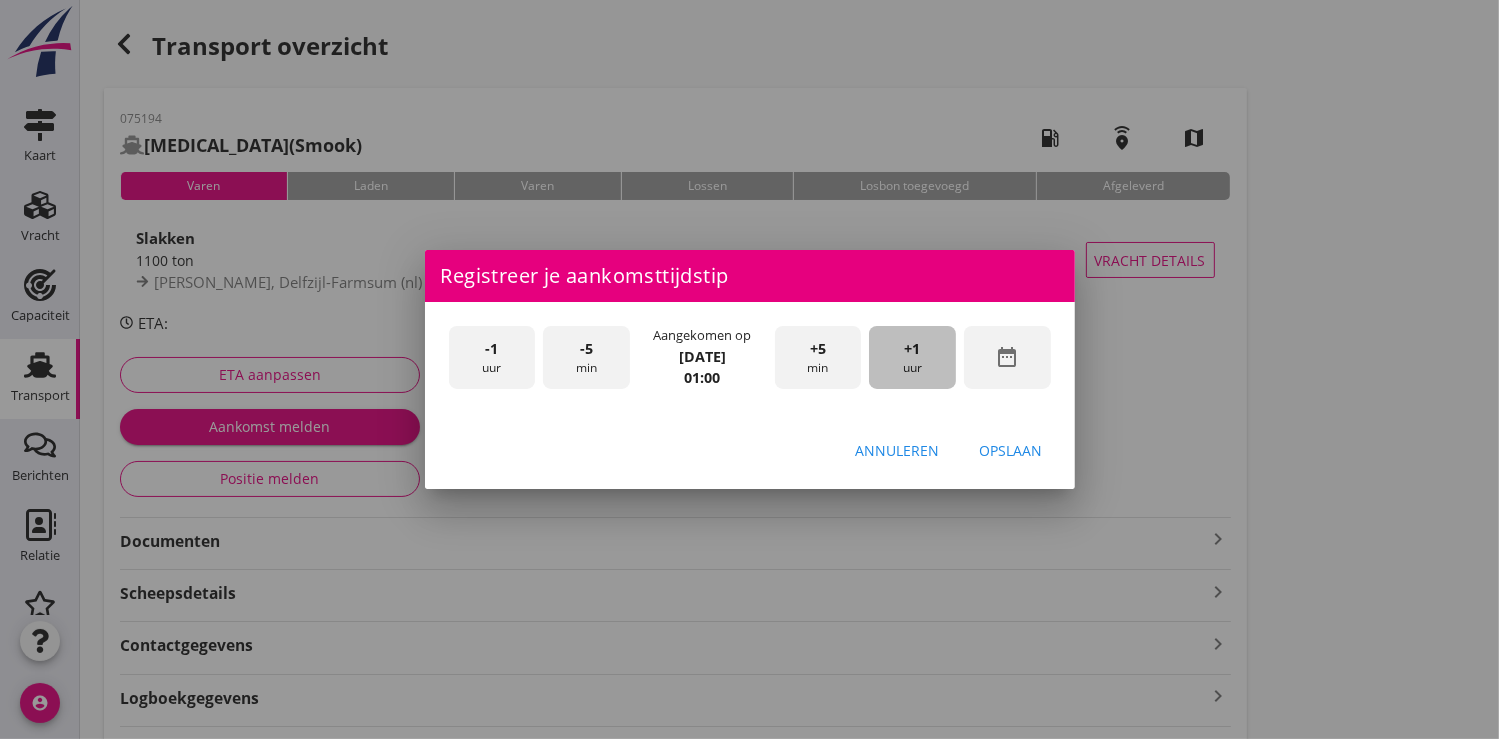 click on "+1" at bounding box center [913, 349] 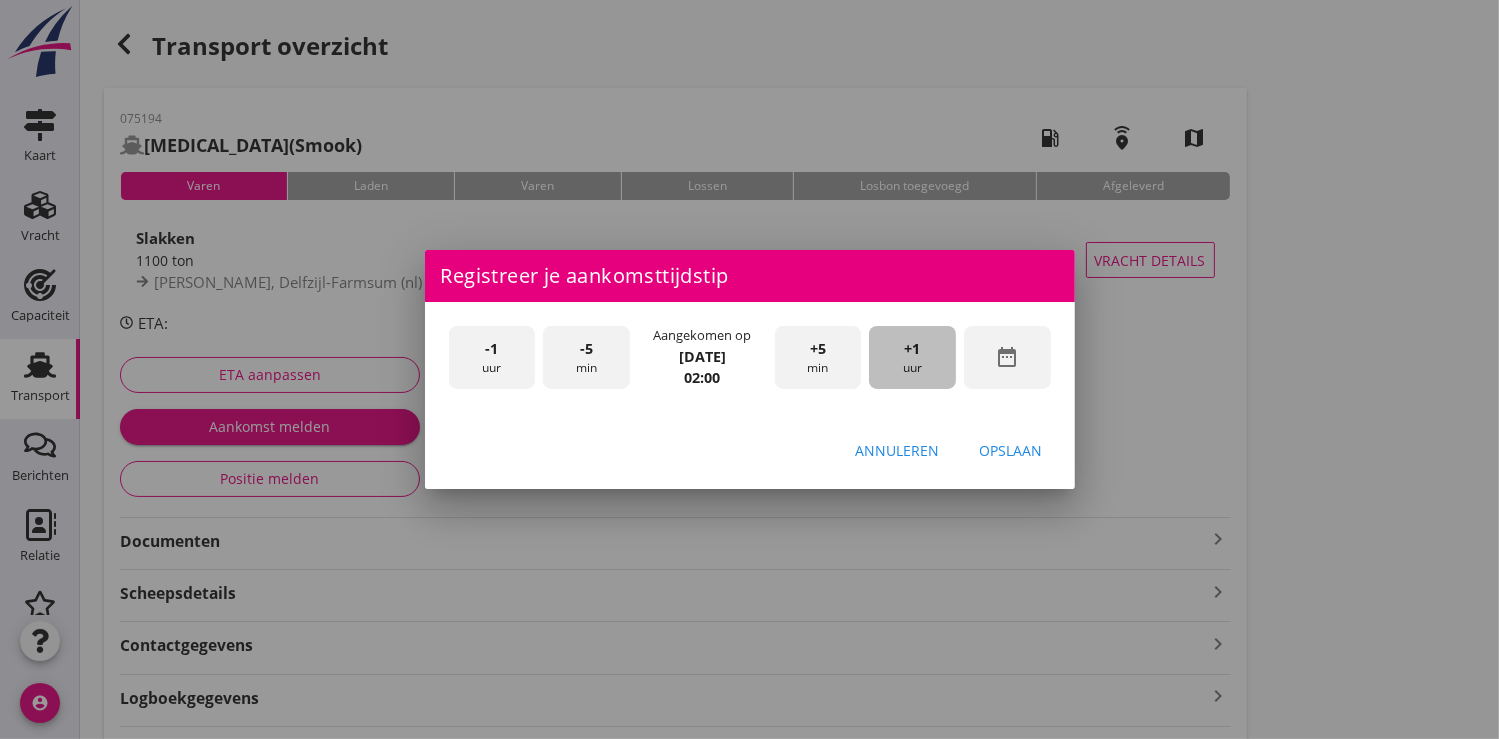 click on "+1" at bounding box center (913, 349) 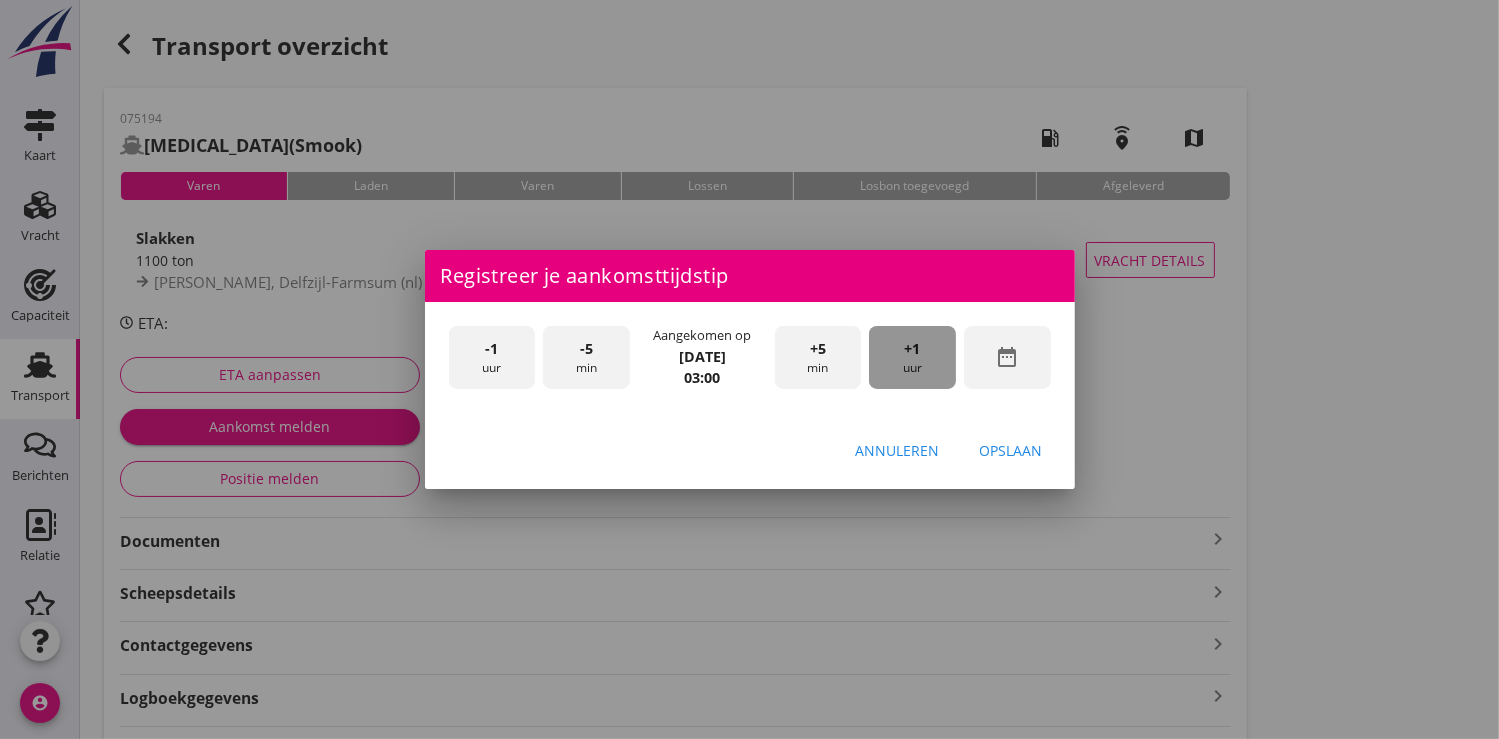 click on "+1" at bounding box center [913, 349] 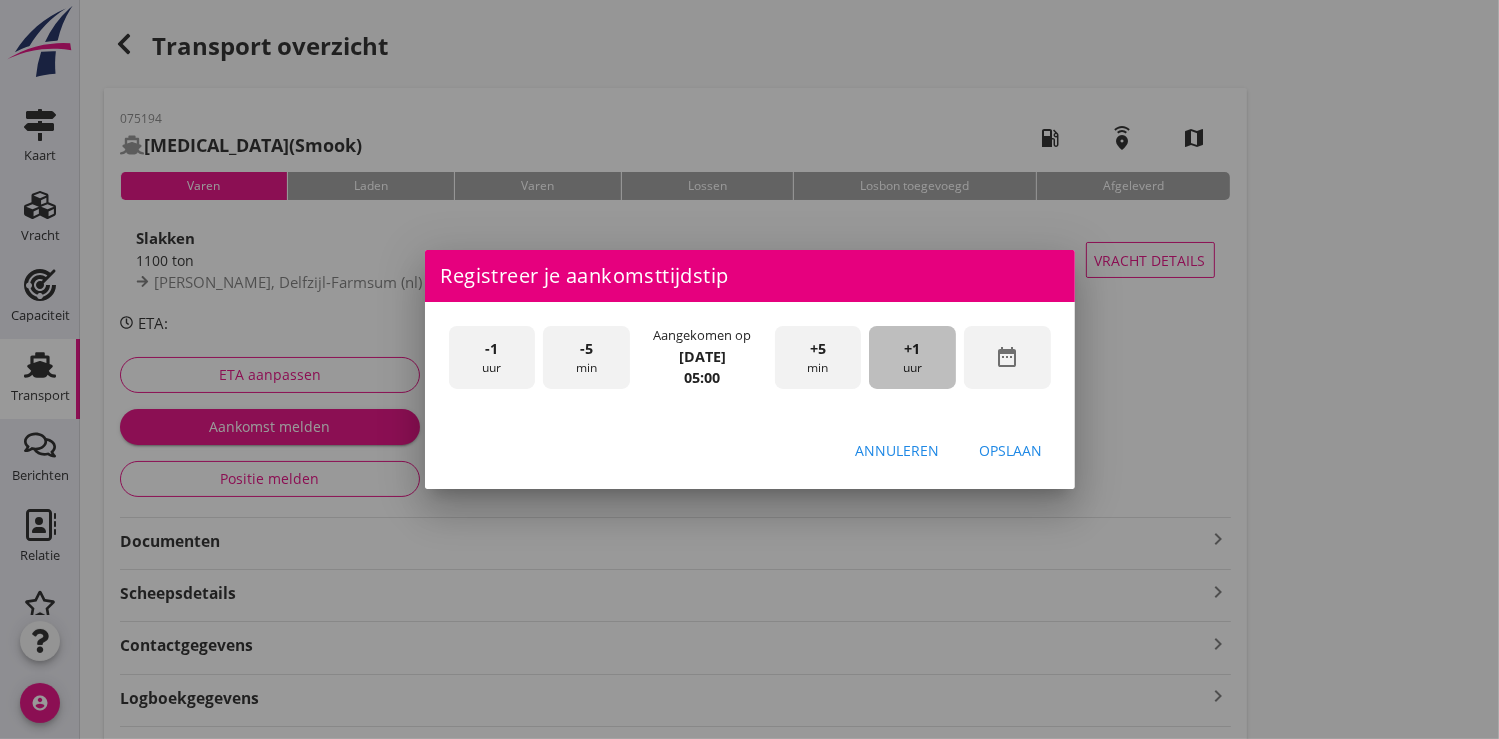 click on "+1" at bounding box center [913, 349] 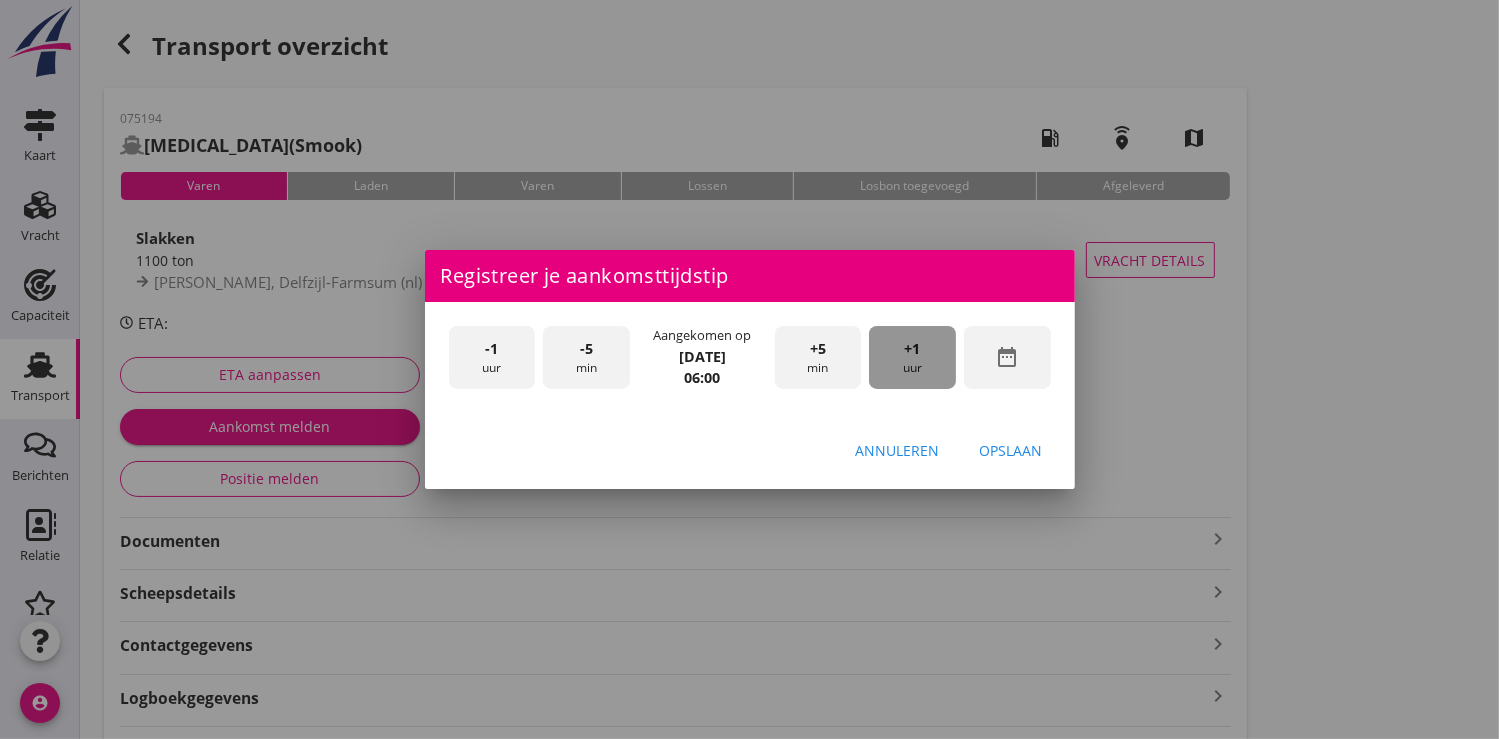 click on "+1" at bounding box center (913, 349) 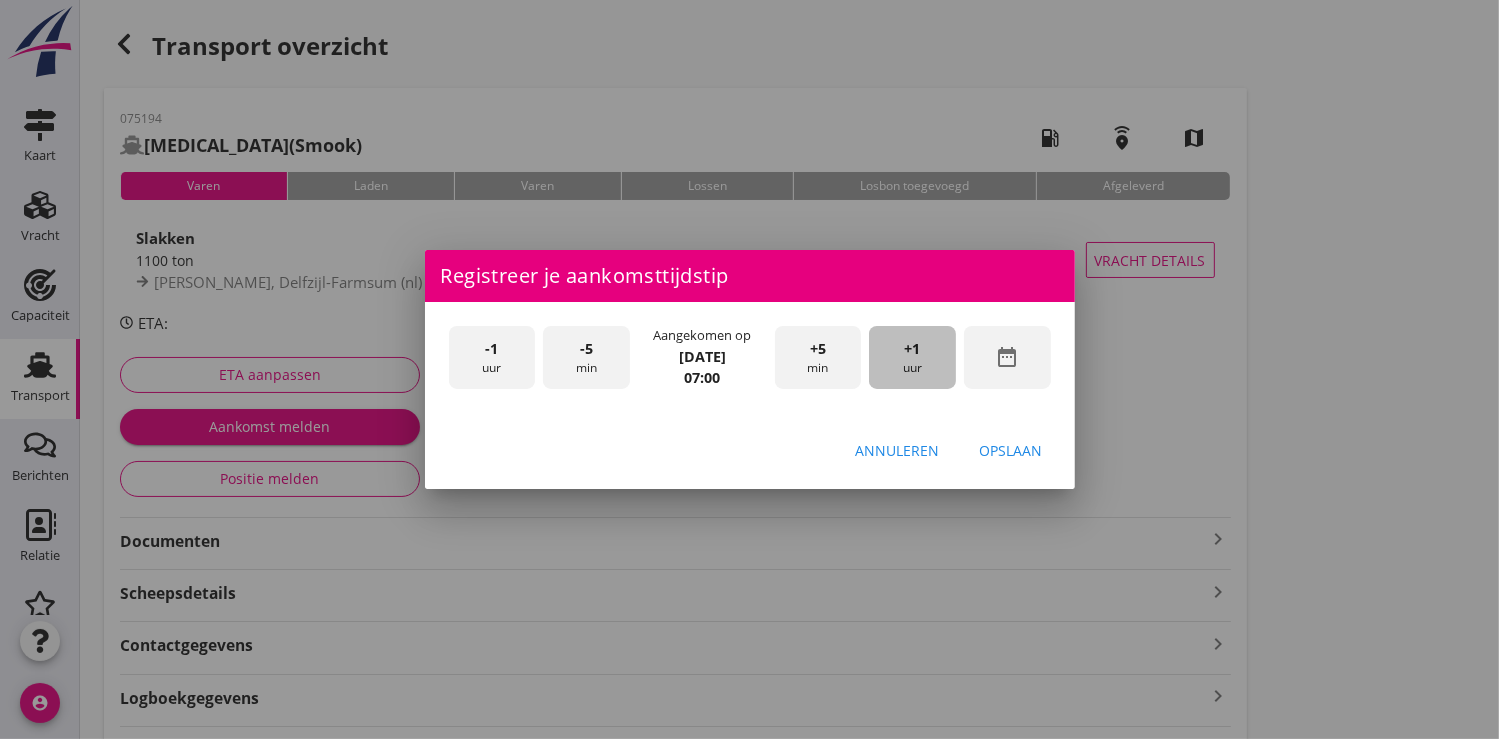 click on "+1" at bounding box center (913, 349) 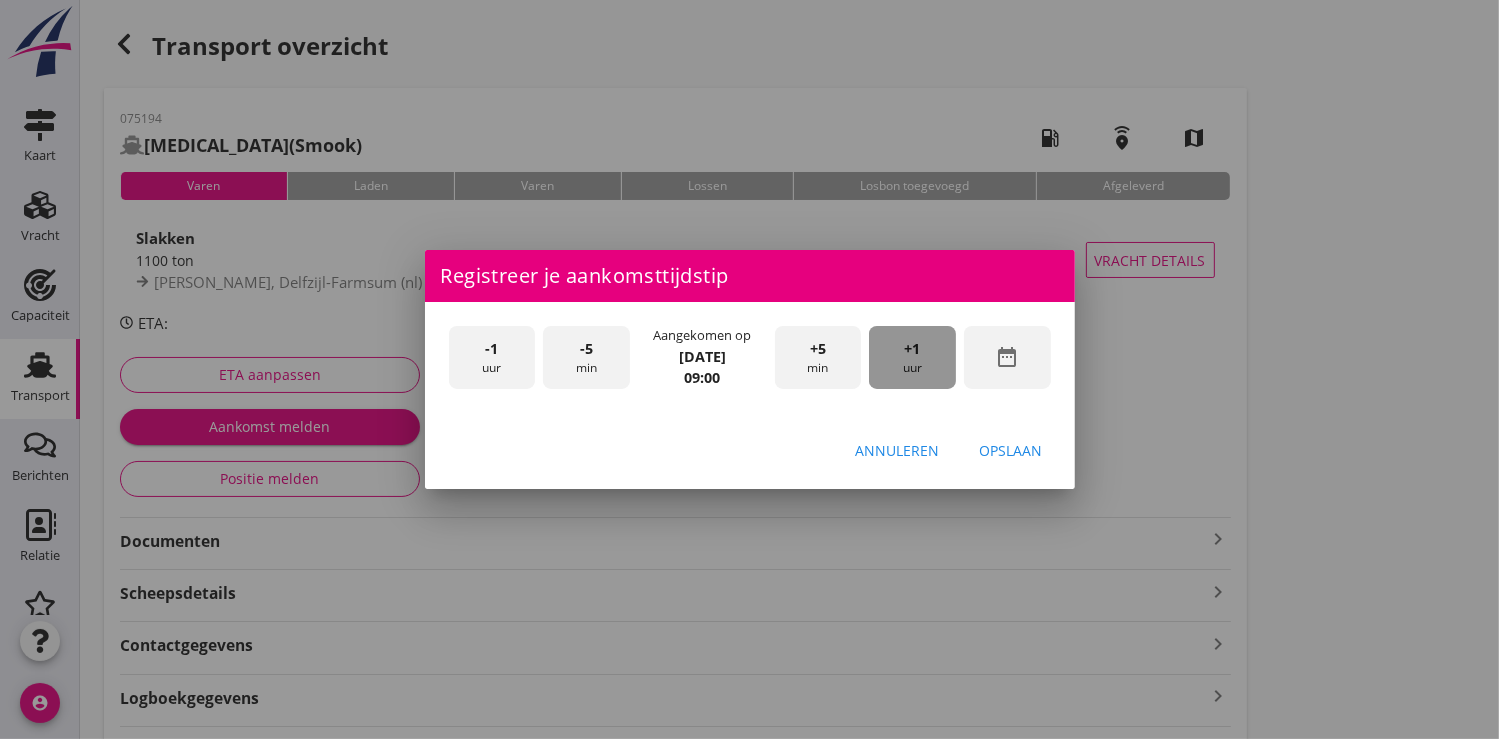 click on "+1" at bounding box center [913, 349] 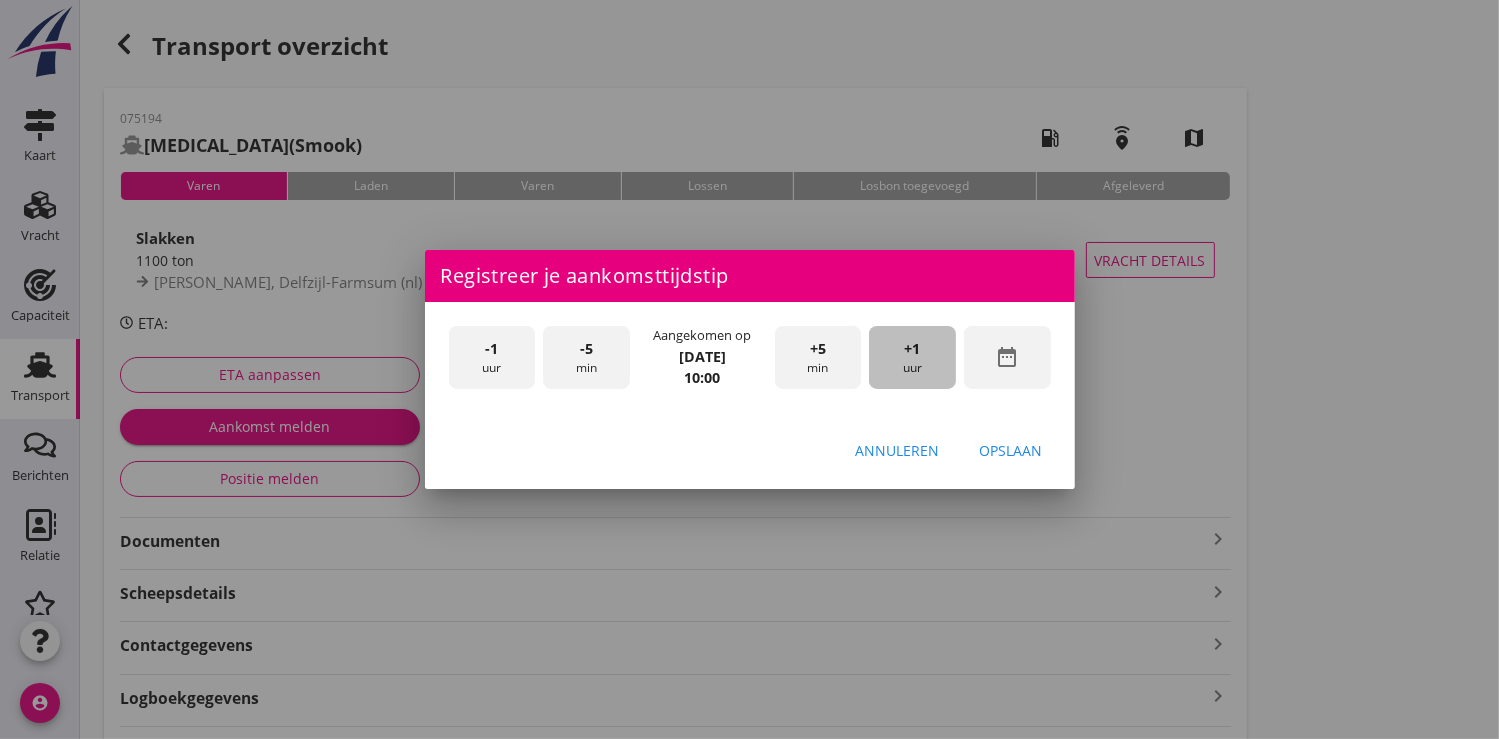 click on "+1" at bounding box center [913, 349] 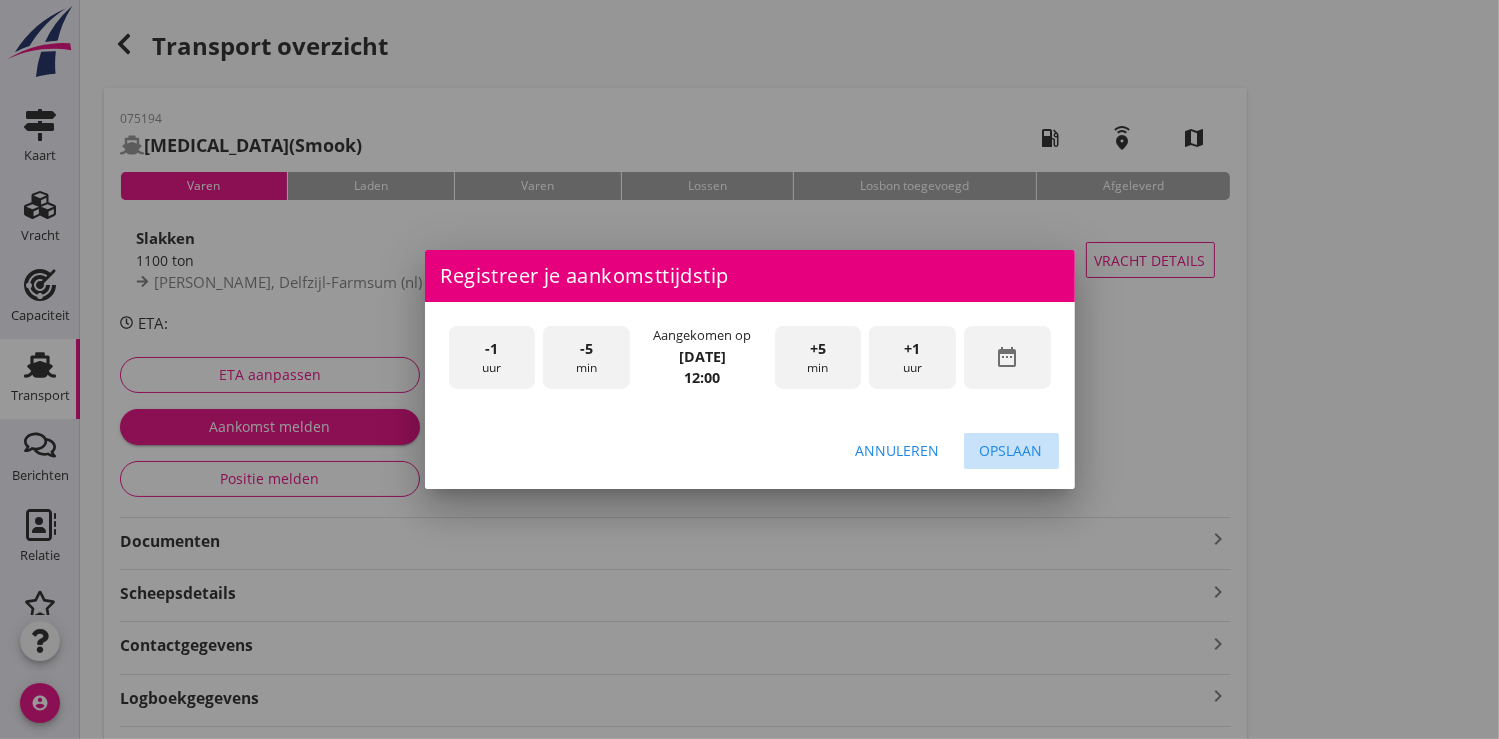 click on "Opslaan" at bounding box center [1011, 450] 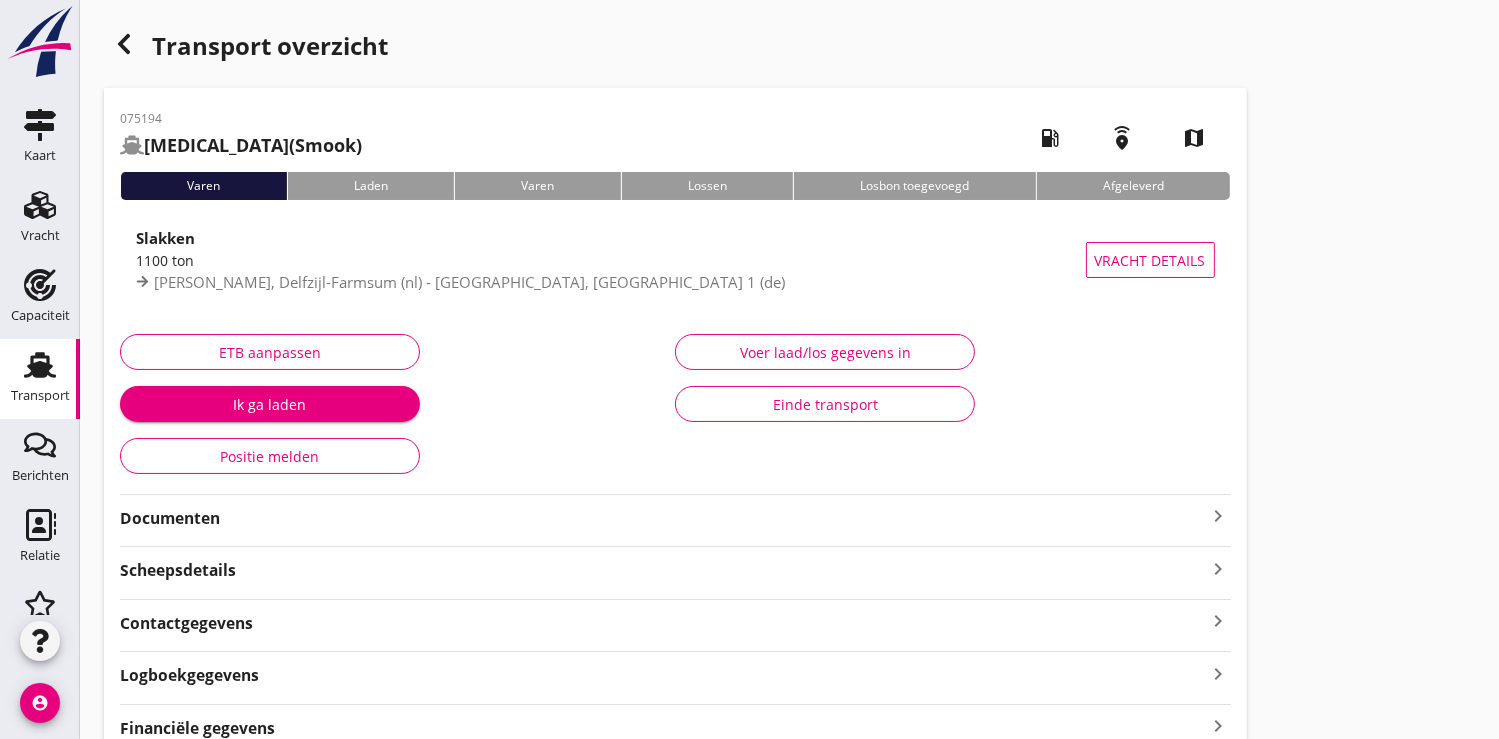 click on "Ik ga laden" at bounding box center (270, 404) 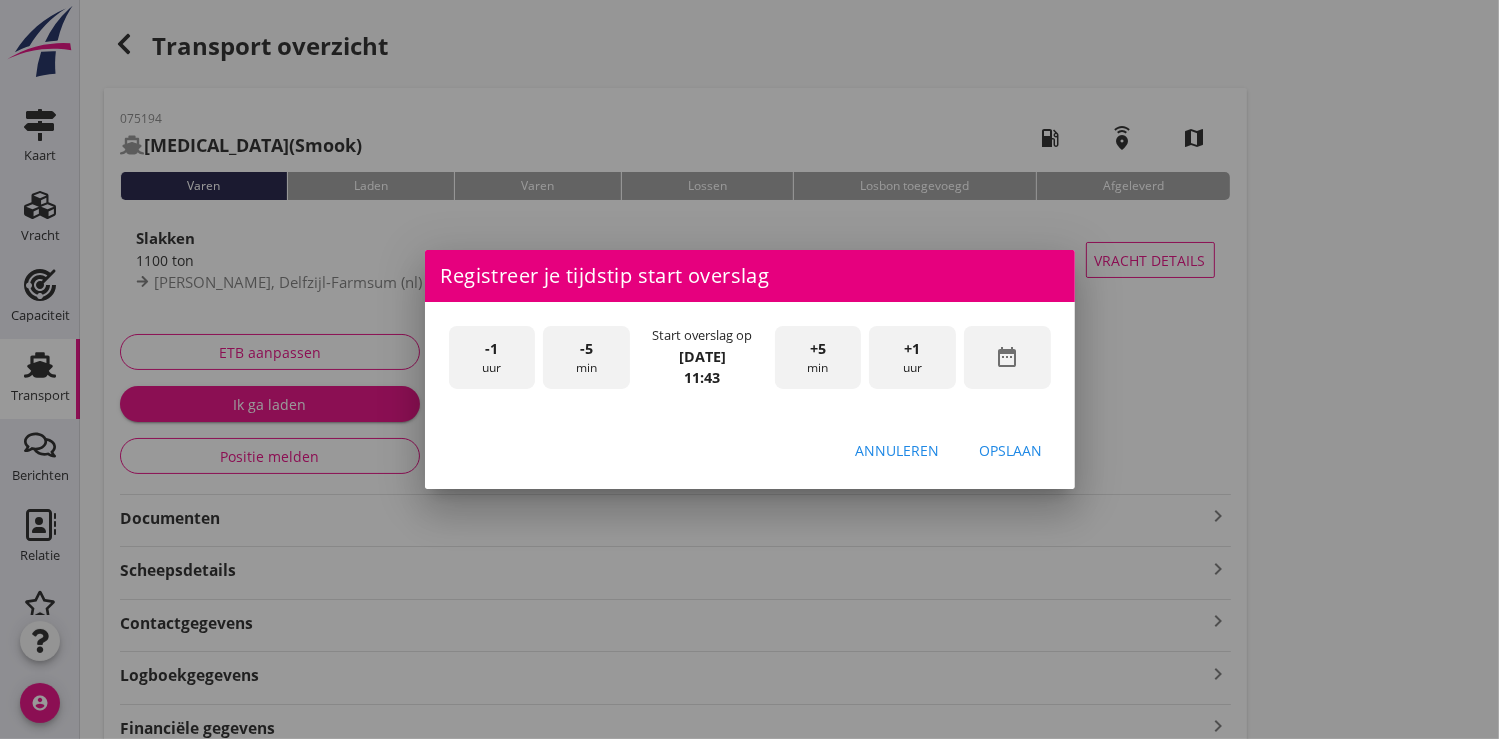 click on "date_range" at bounding box center [1007, 357] 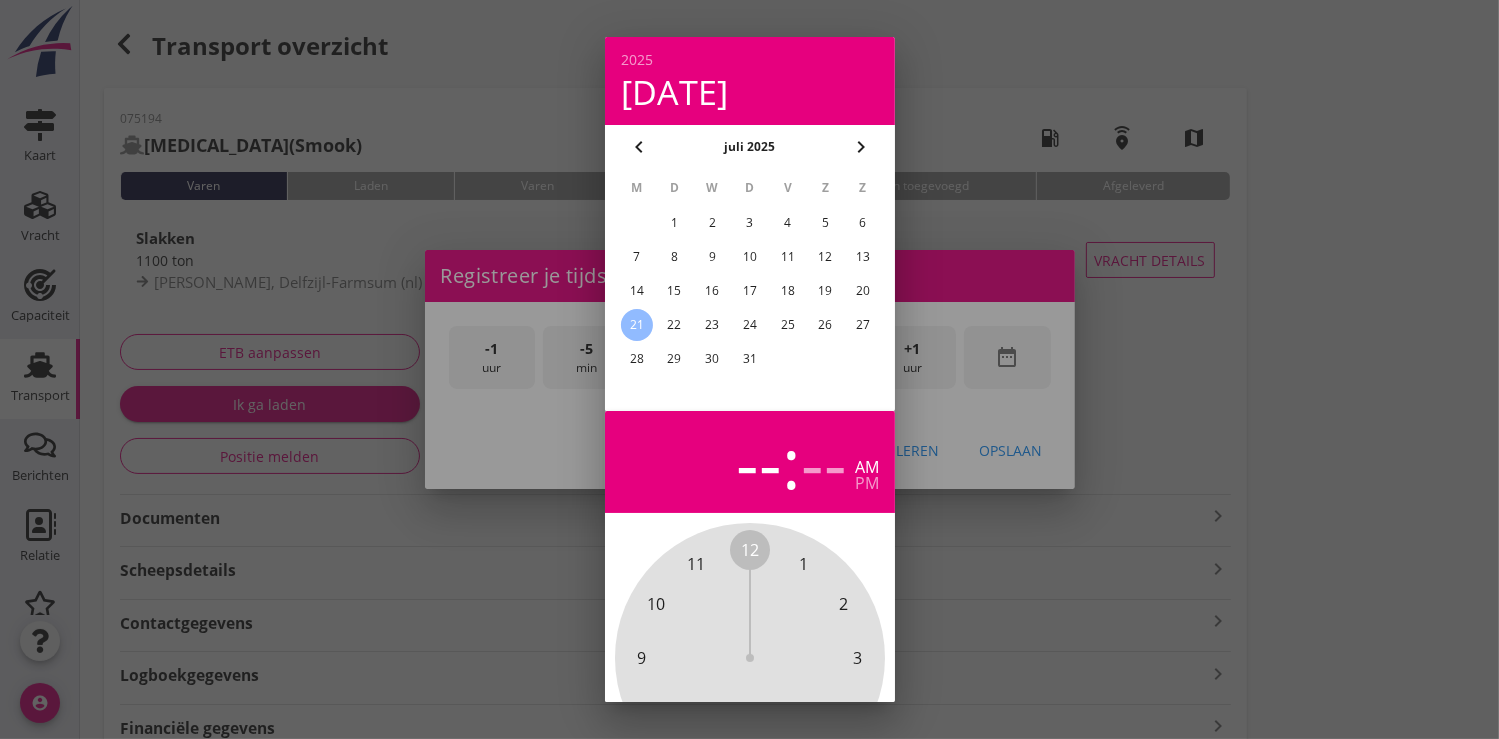 click on "19" at bounding box center (825, 291) 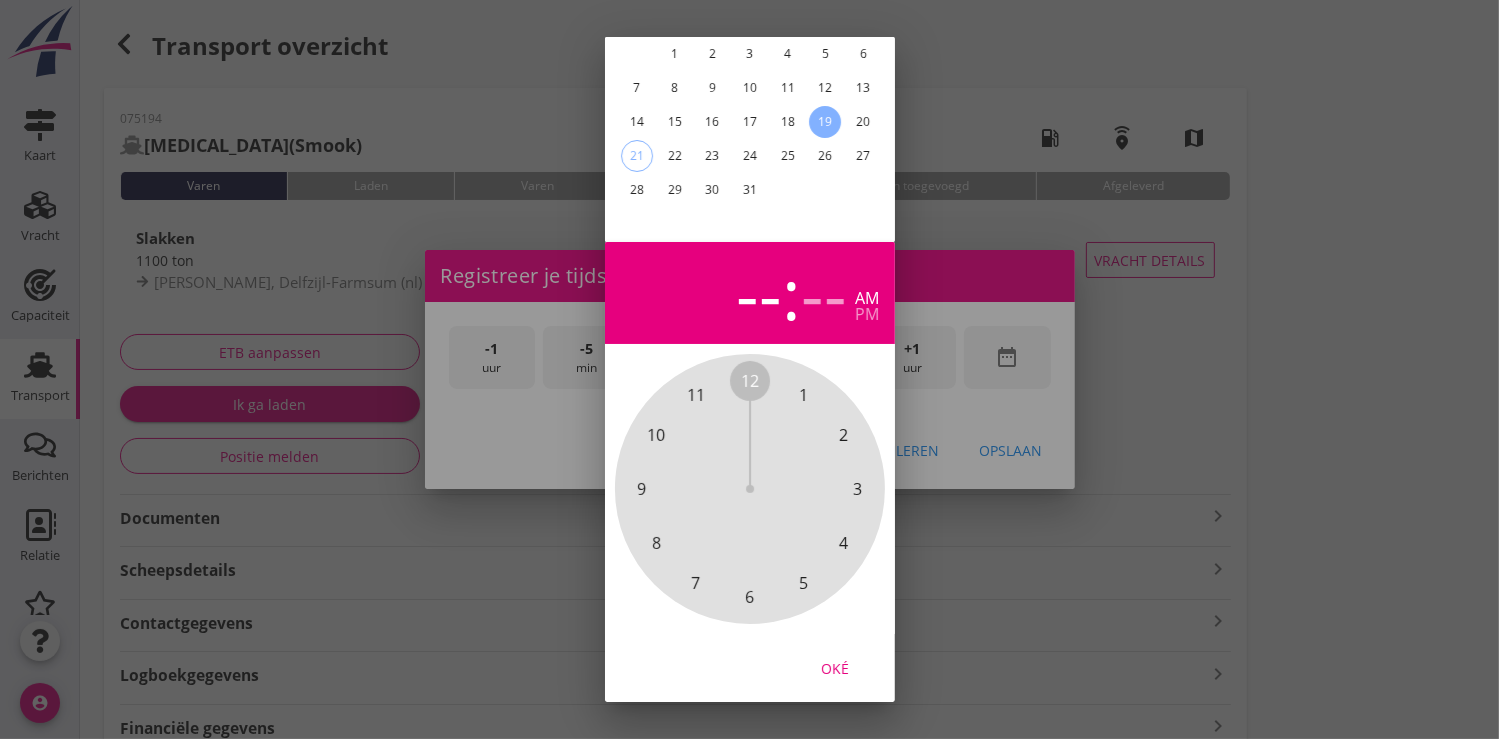 scroll, scrollTop: 185, scrollLeft: 0, axis: vertical 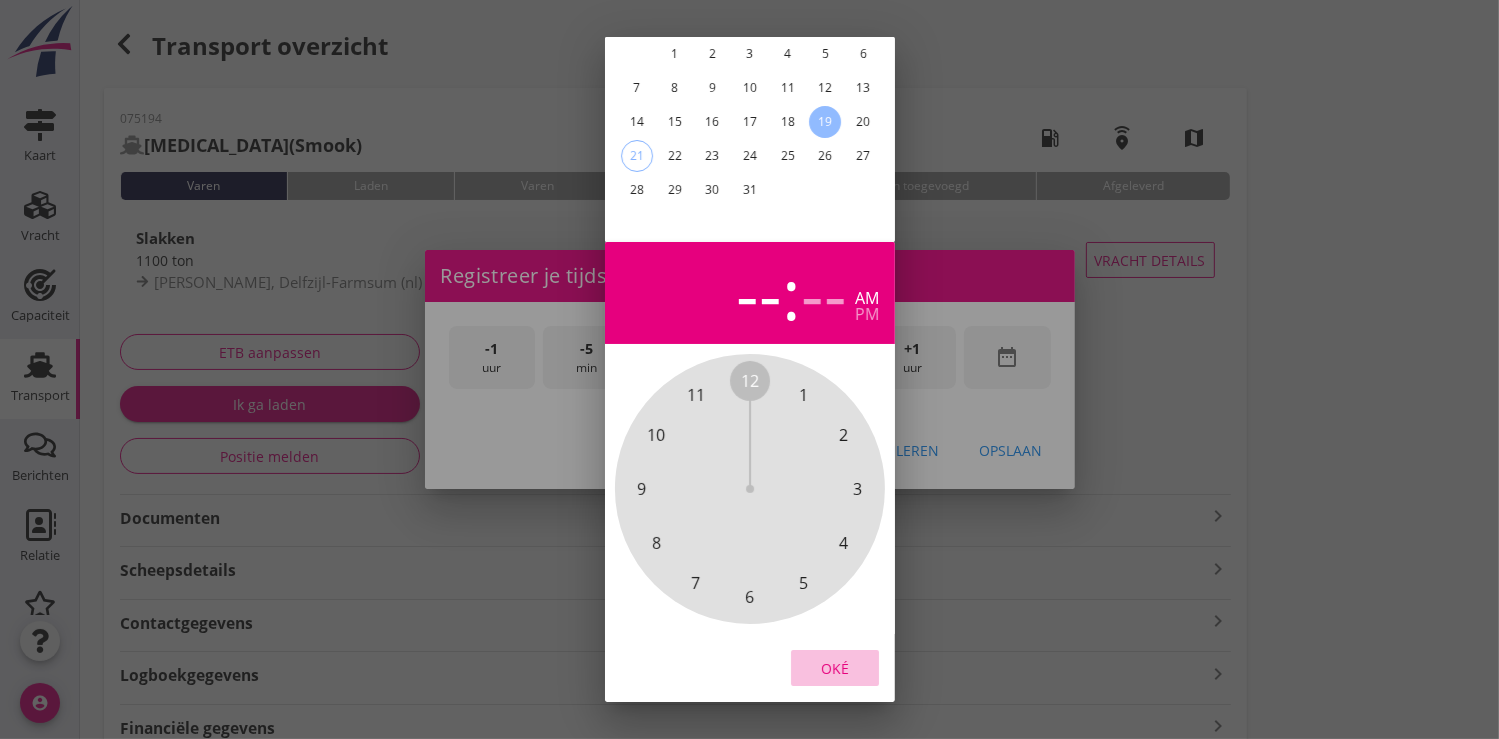 drag, startPoint x: 831, startPoint y: 657, endPoint x: 906, endPoint y: 406, distance: 261.96564 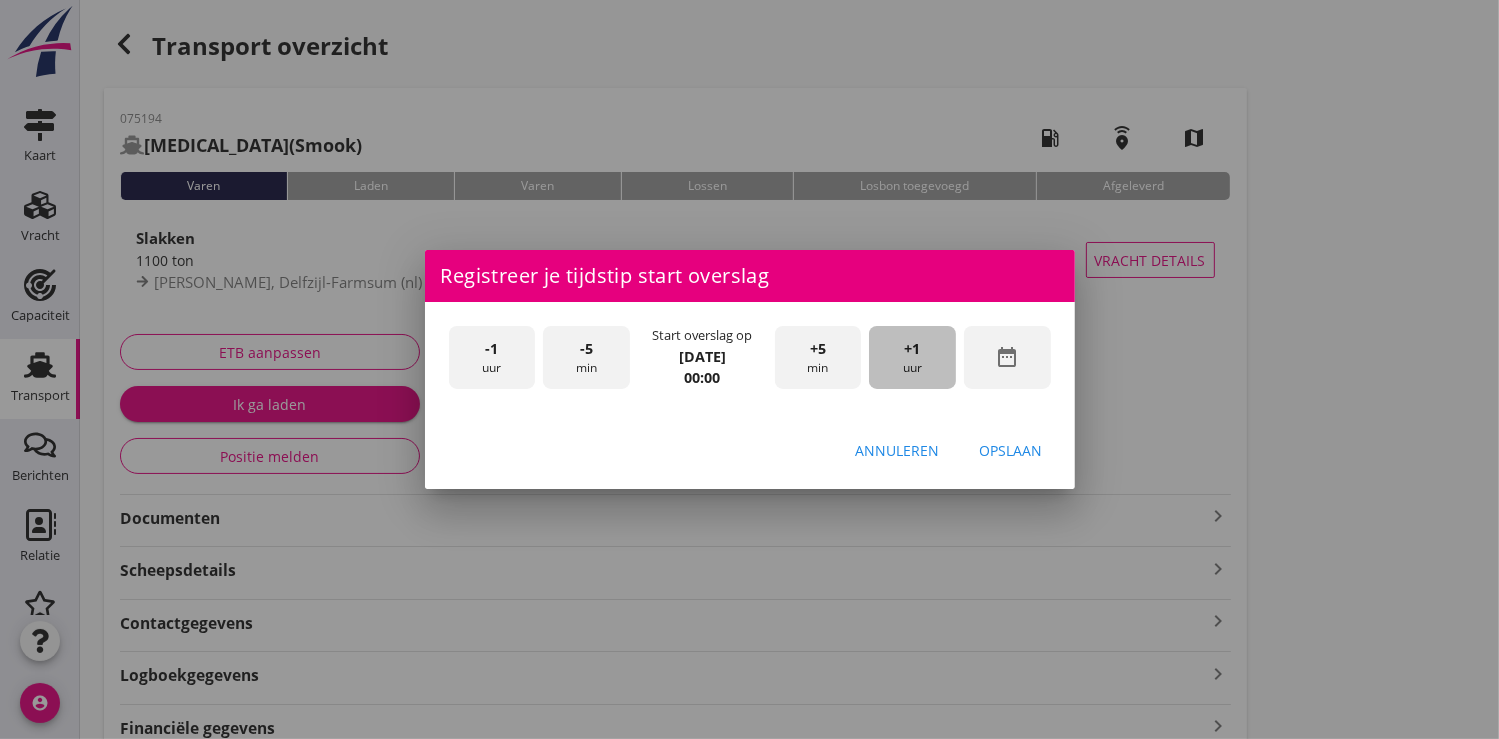 click on "+1" at bounding box center (913, 349) 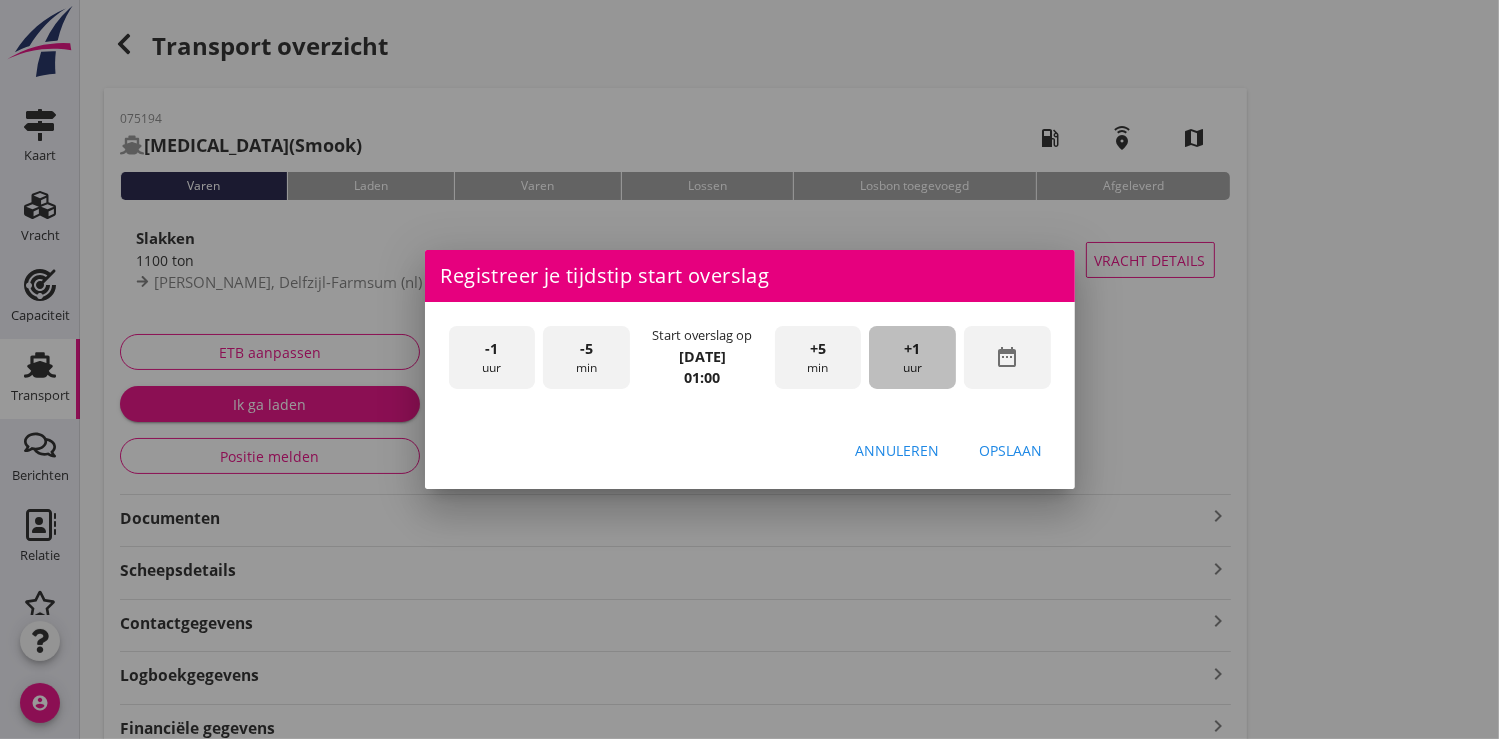 click on "+1" at bounding box center [913, 349] 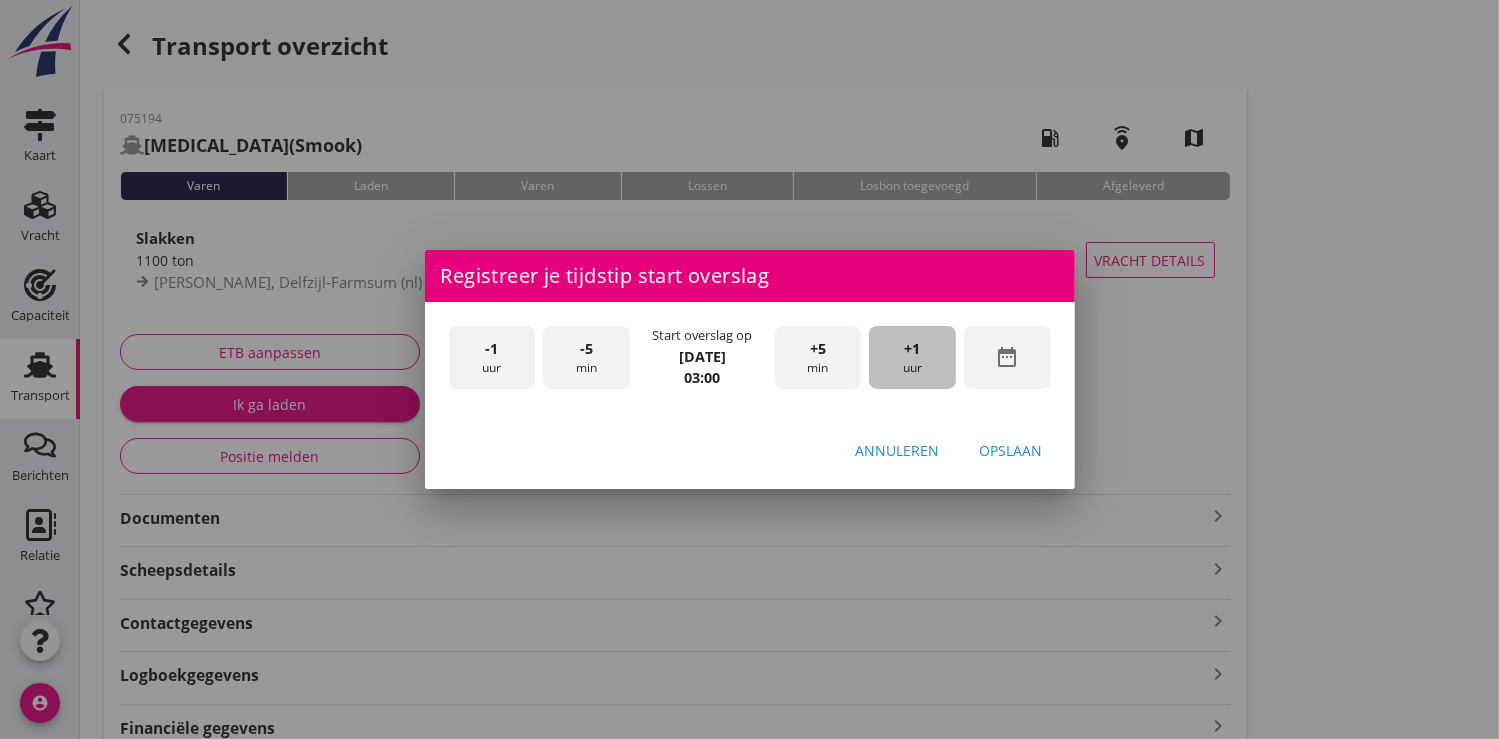 click on "+1" at bounding box center [913, 349] 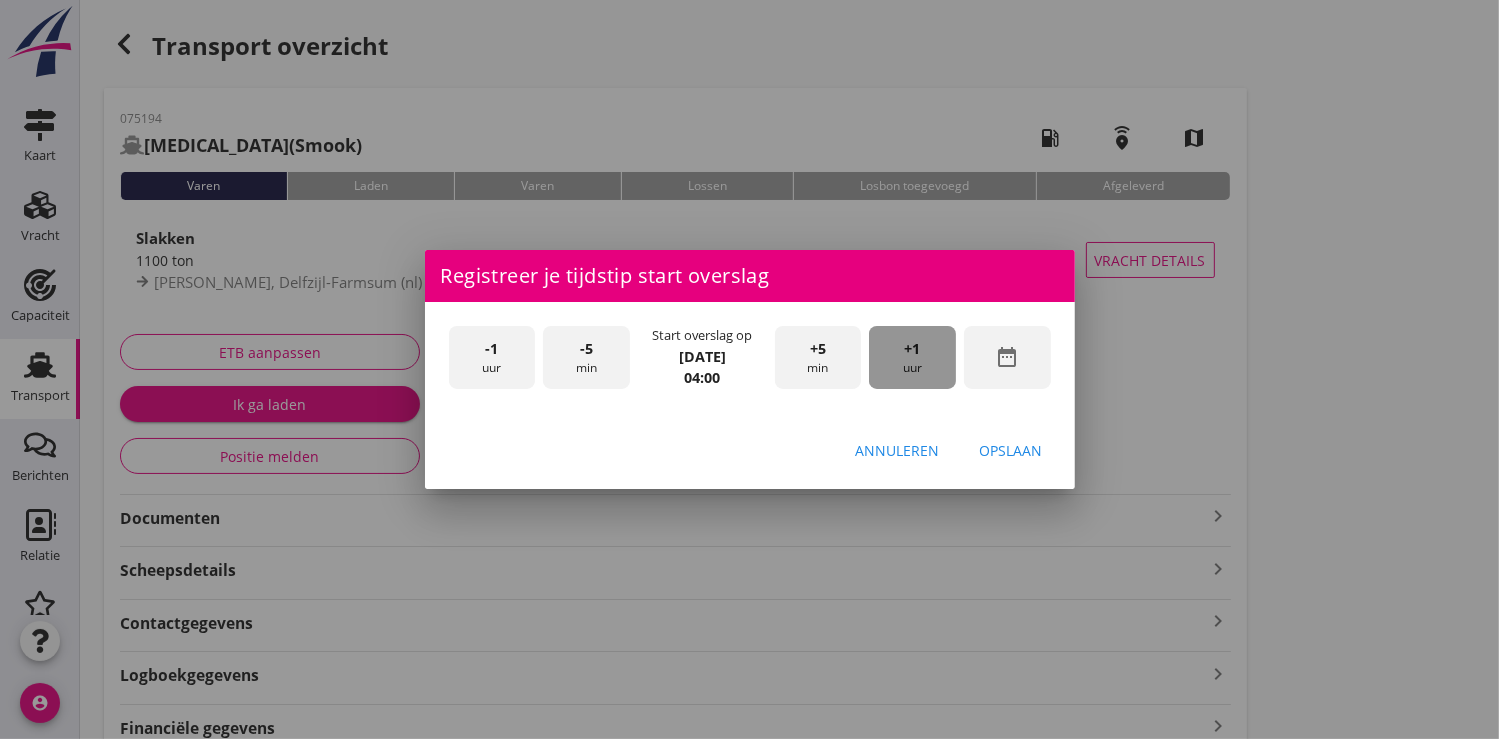 click on "+1" at bounding box center [913, 349] 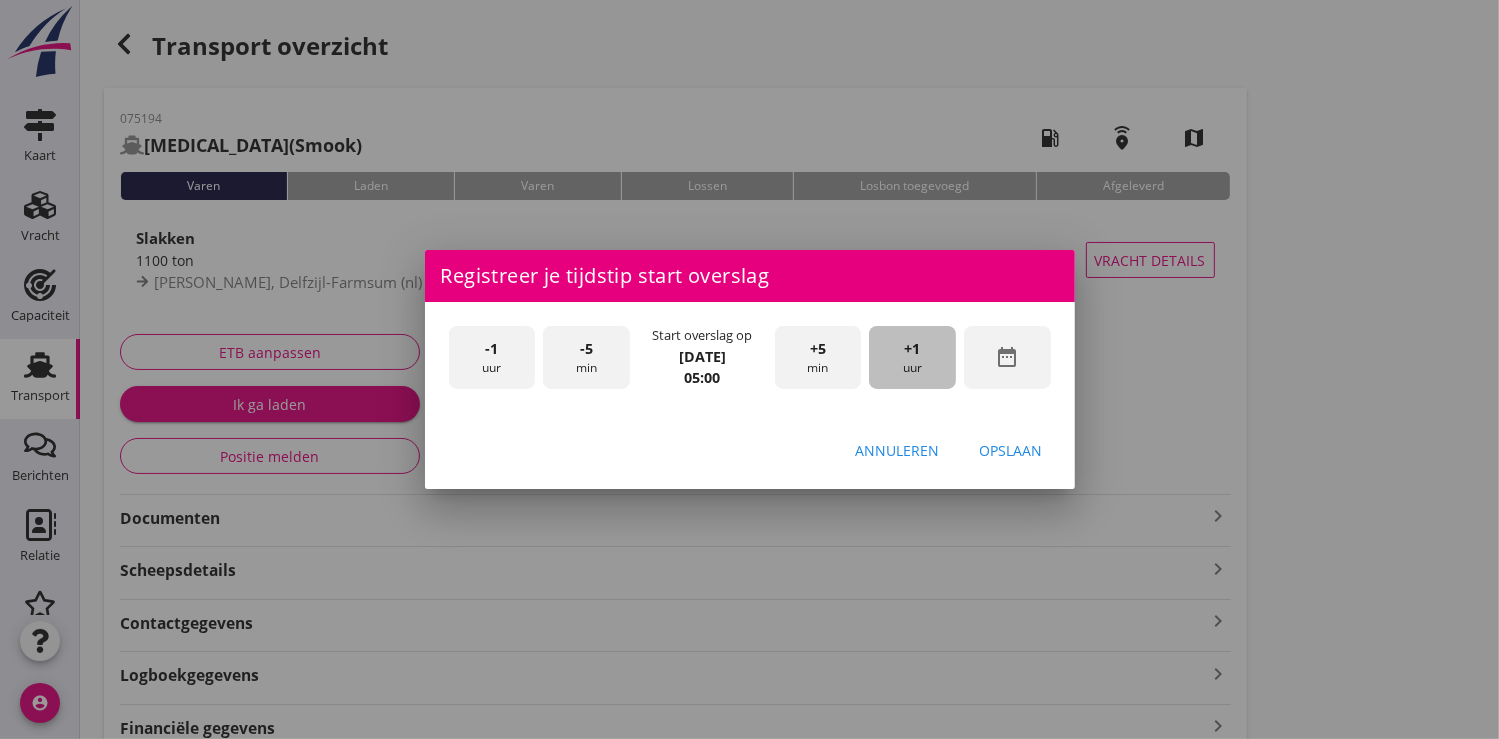 click on "+1" at bounding box center (913, 349) 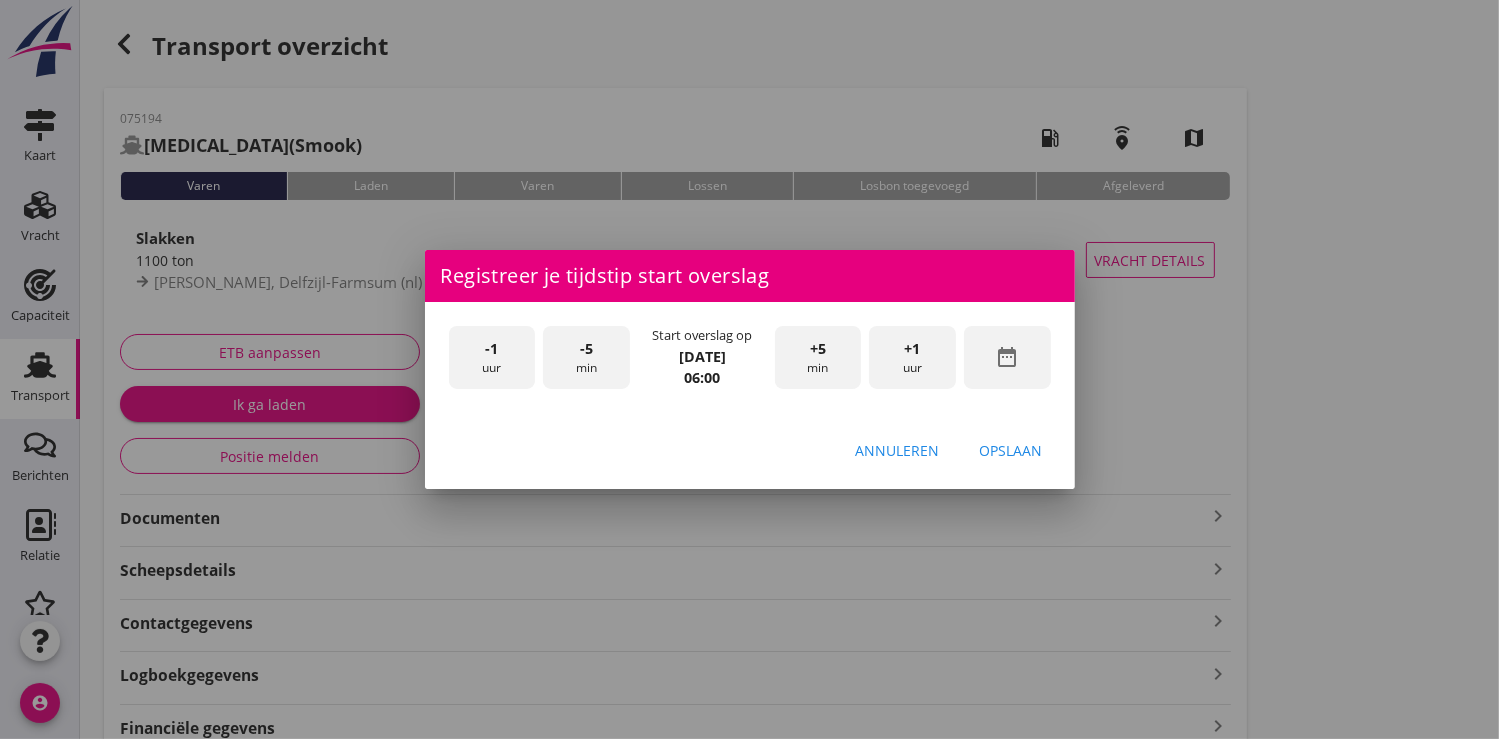 click on "Opslaan" at bounding box center [1011, 450] 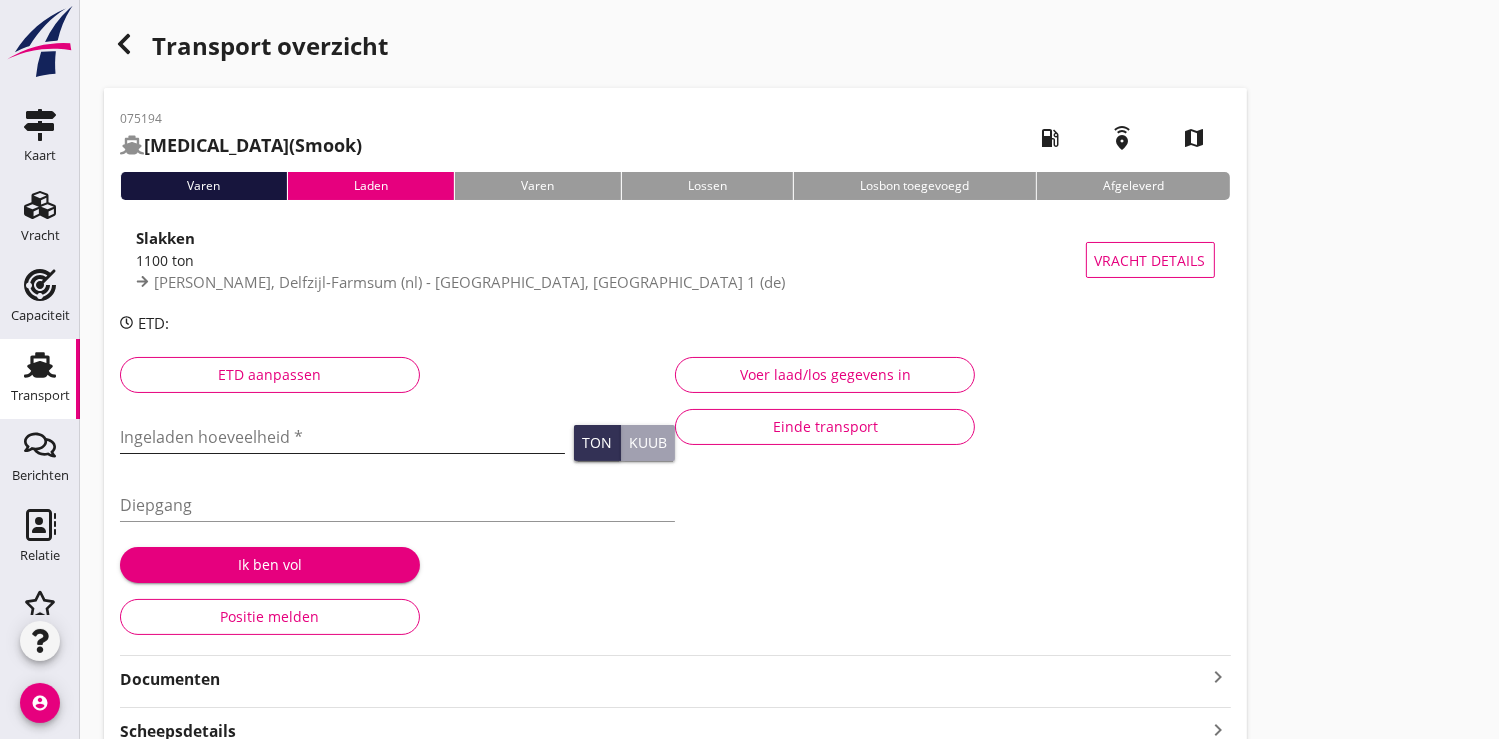 click at bounding box center [342, 437] 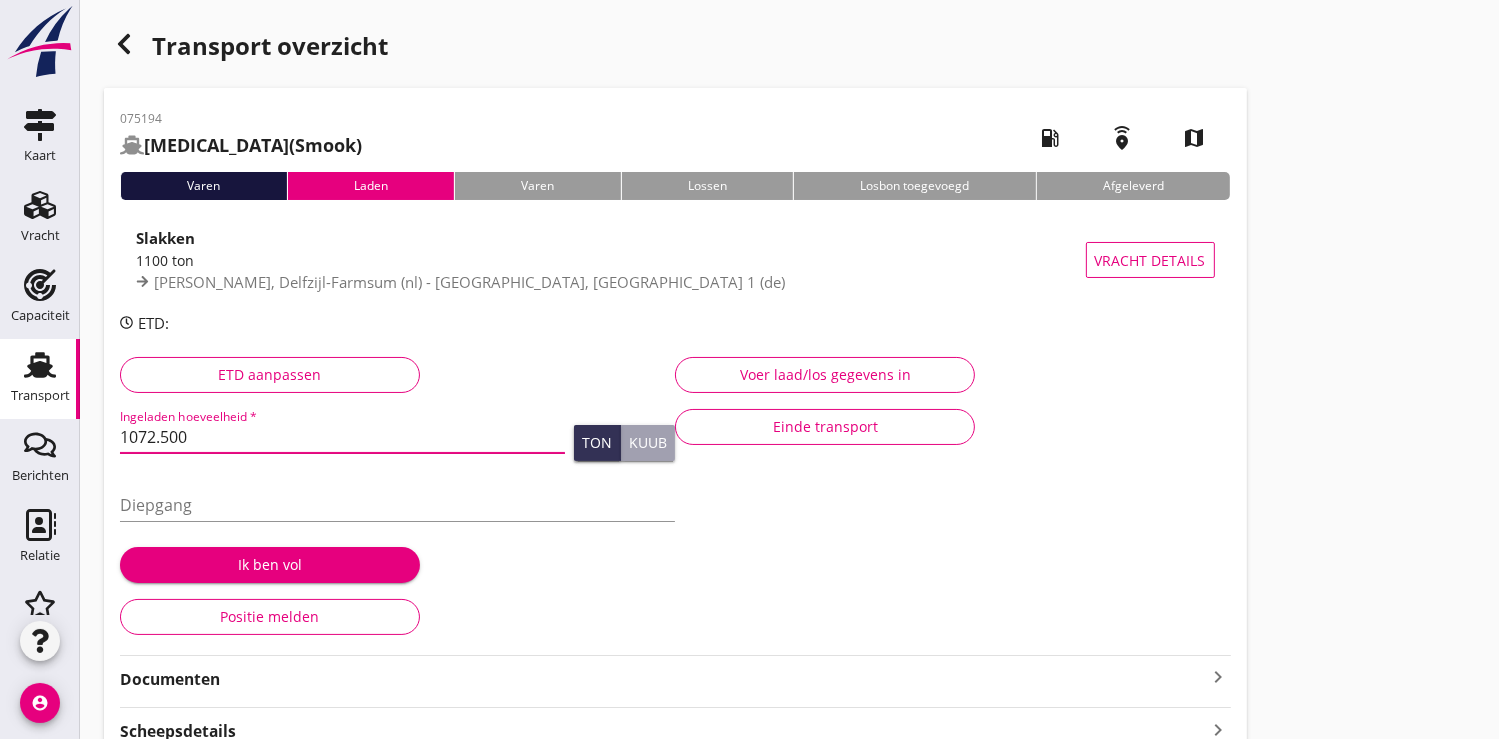type on "1072.500" 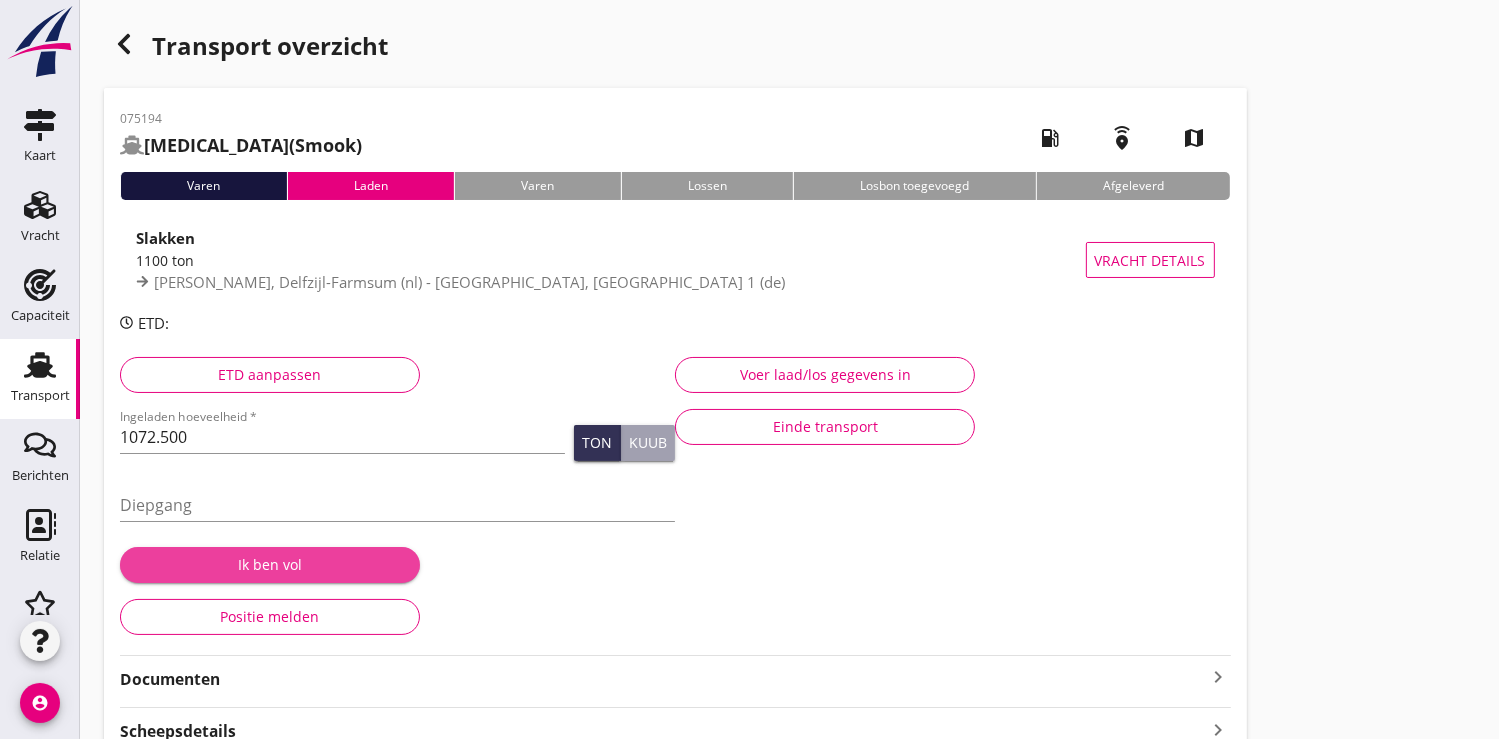 click on "Ik ben vol" at bounding box center (270, 564) 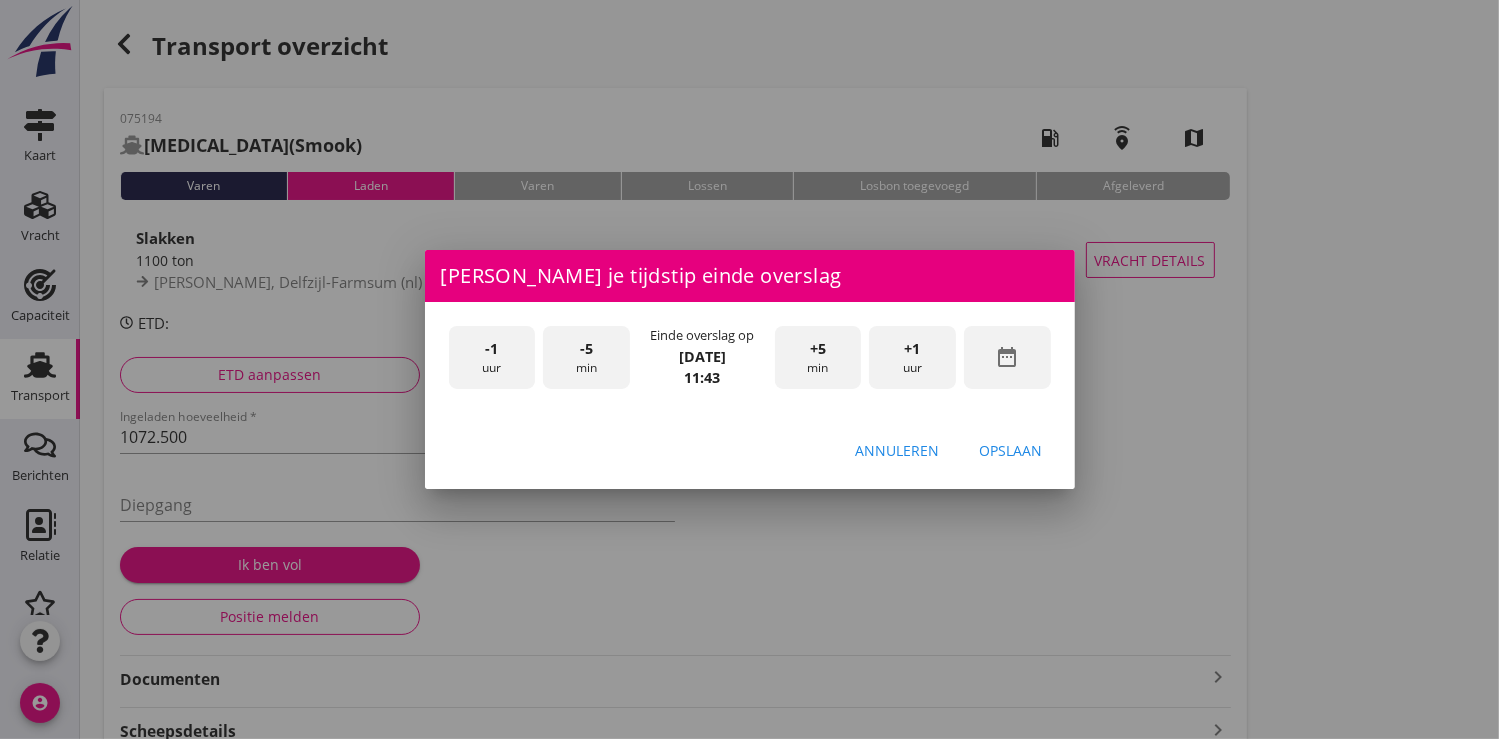 click on "date_range" at bounding box center [1007, 357] 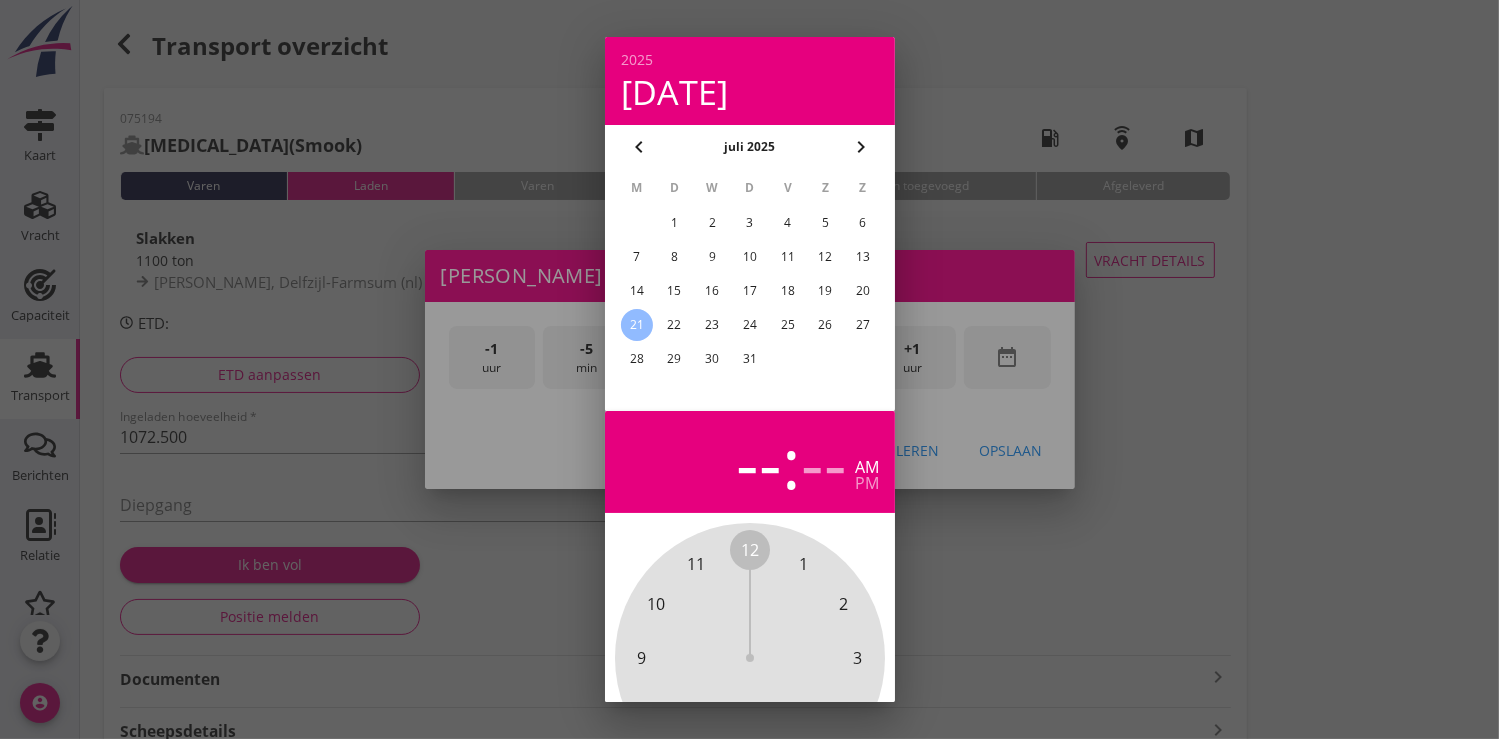 click on "19" at bounding box center [825, 291] 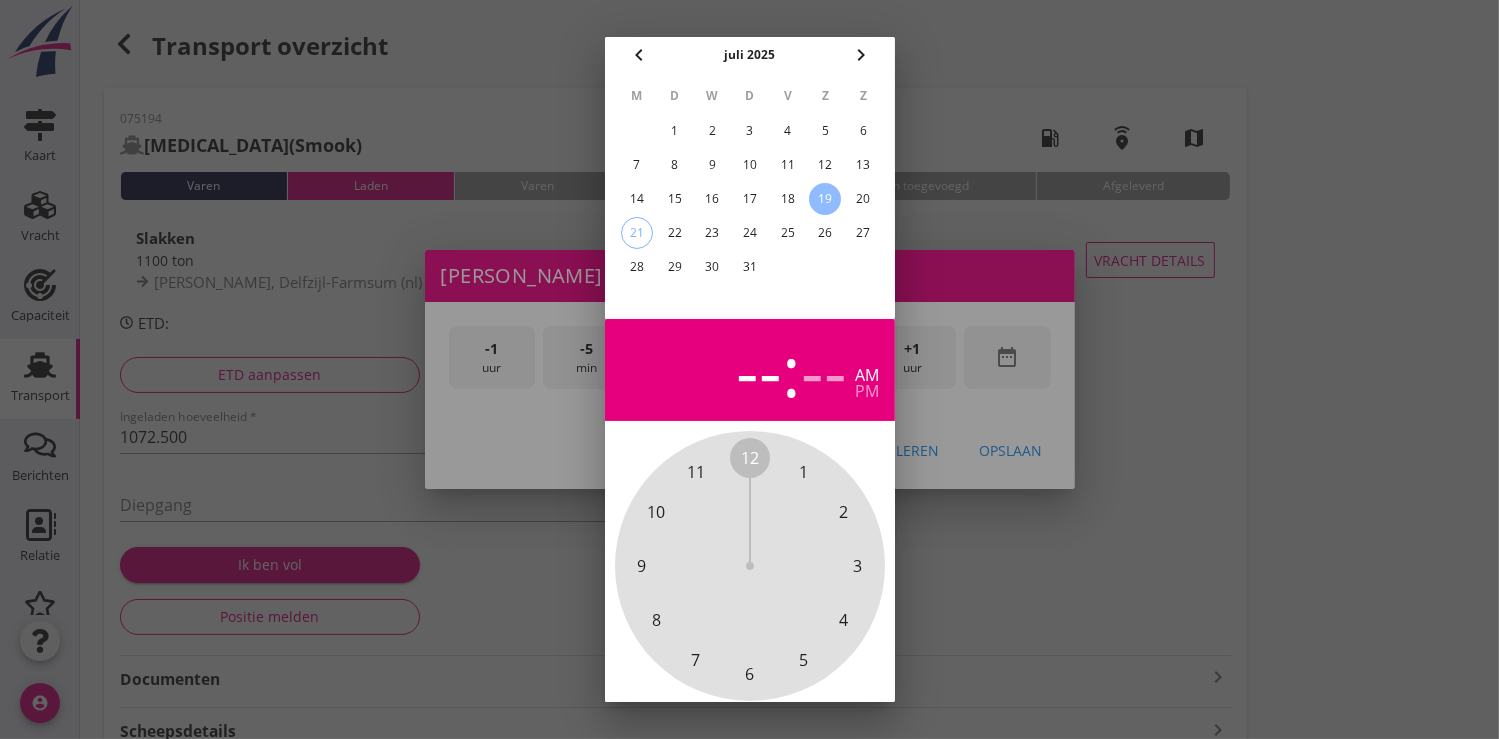 scroll, scrollTop: 185, scrollLeft: 0, axis: vertical 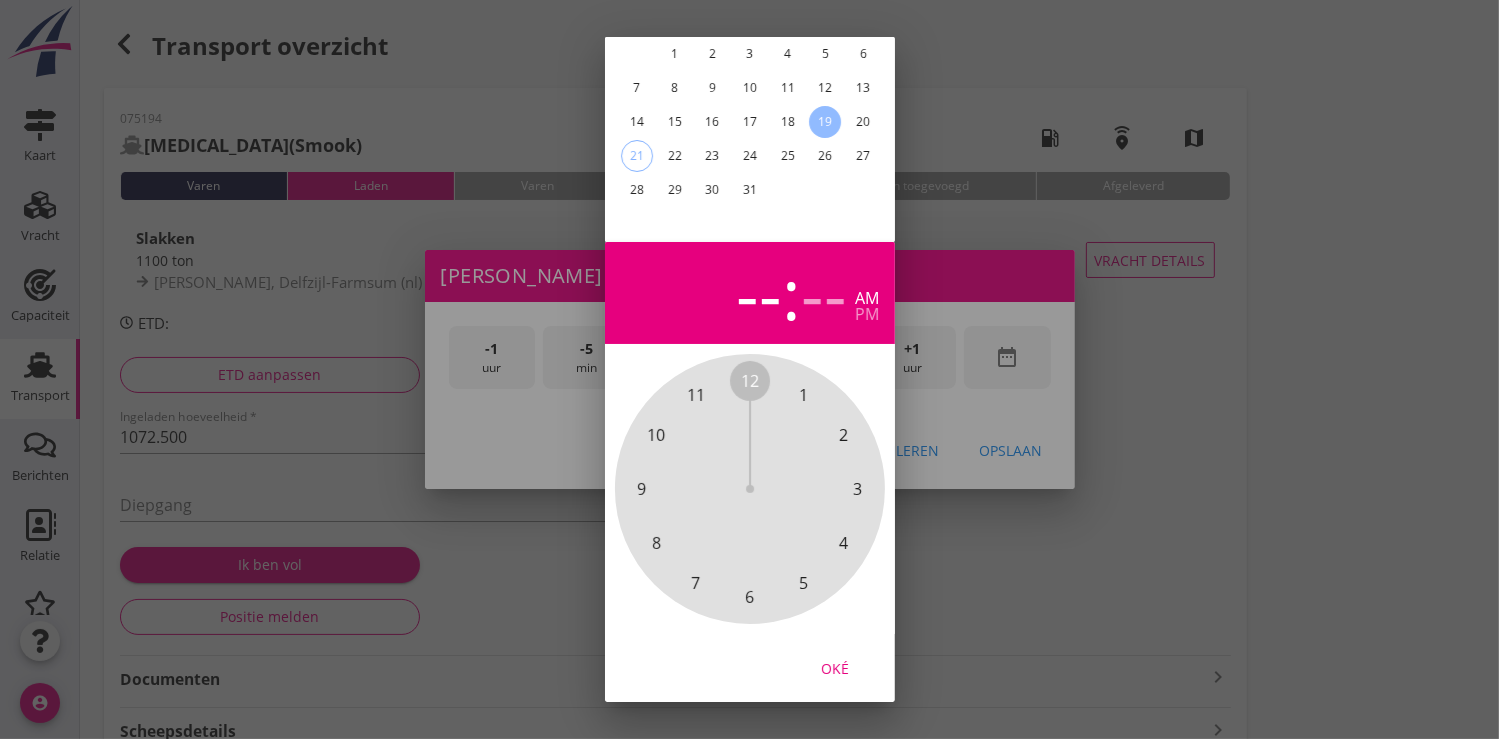 drag, startPoint x: 844, startPoint y: 656, endPoint x: 844, endPoint y: 639, distance: 17 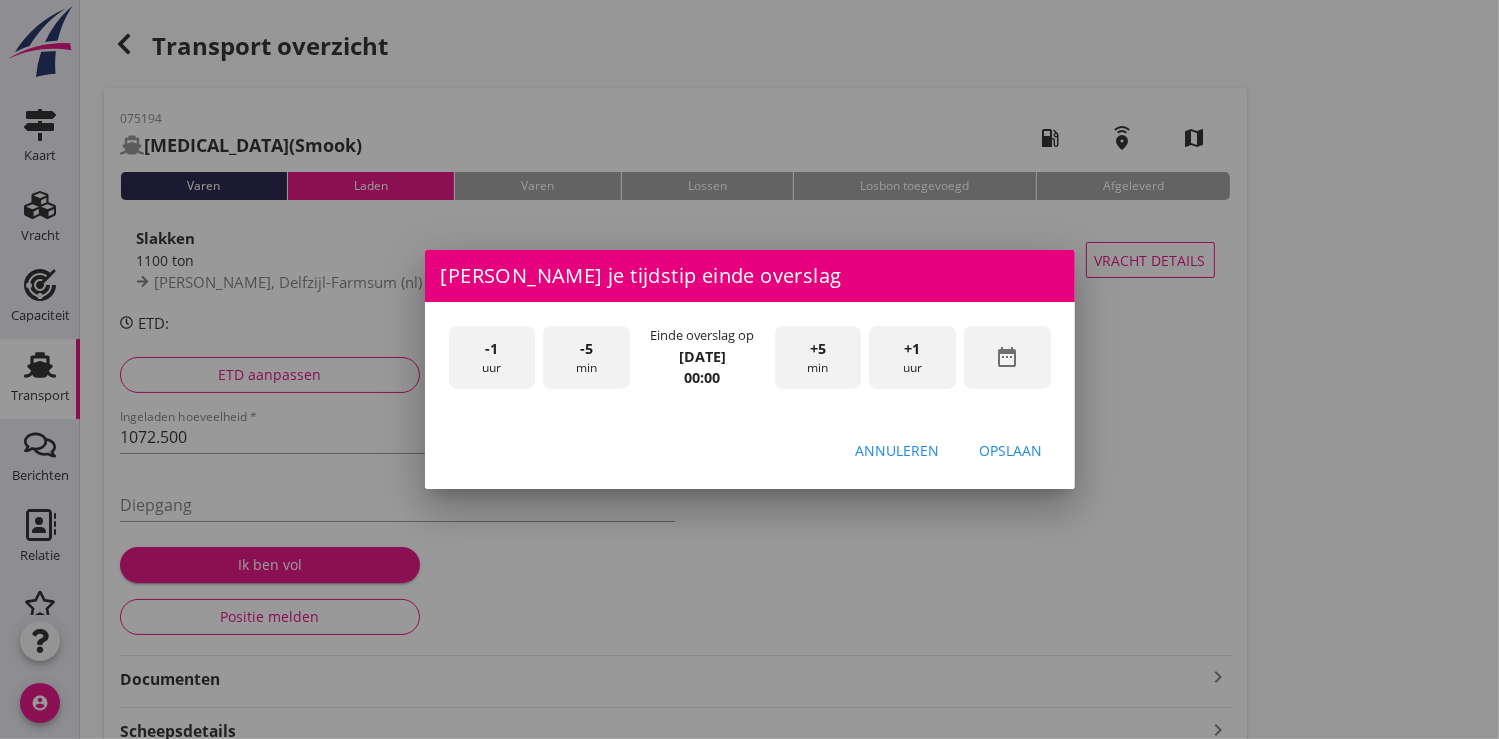 click on "+1  uur" at bounding box center [912, 357] 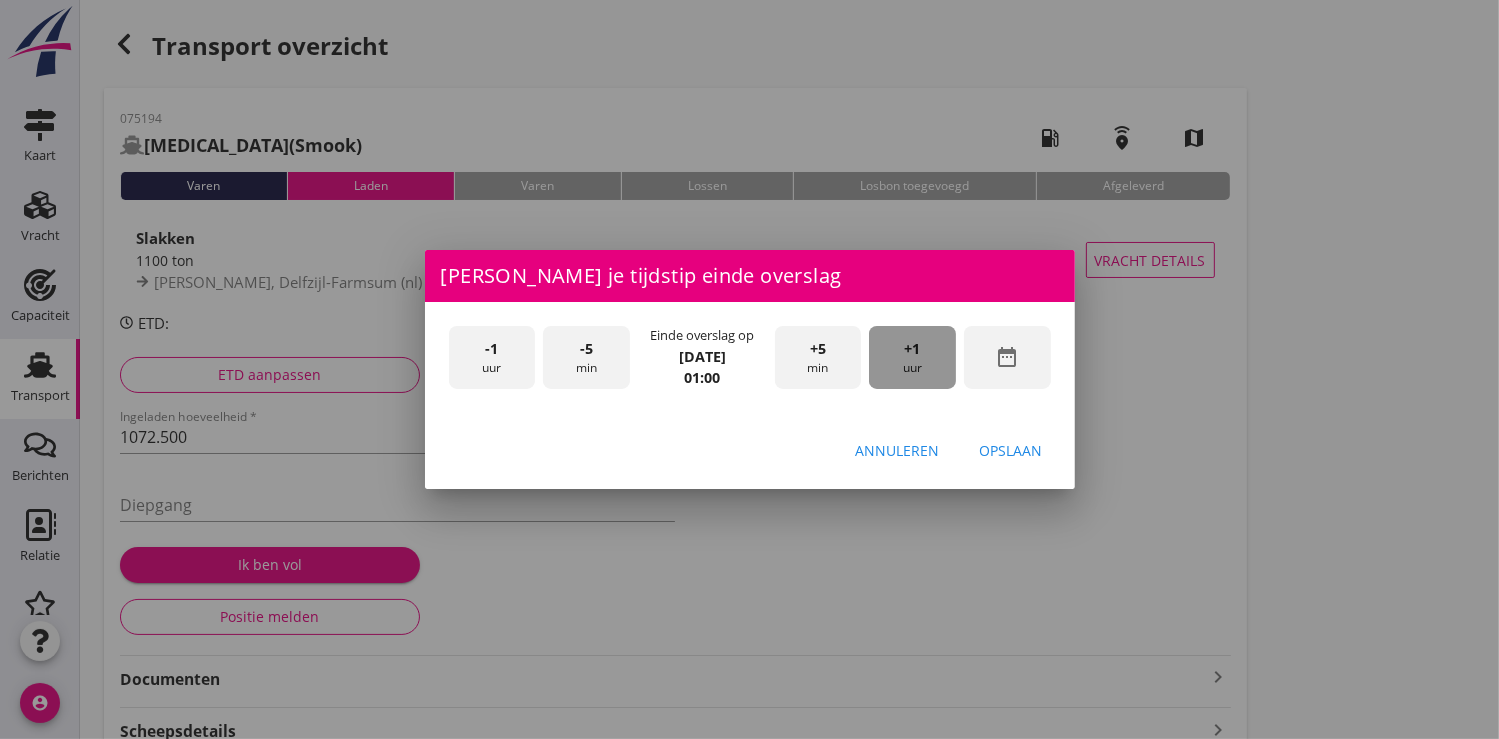 click on "+1  uur" at bounding box center (912, 357) 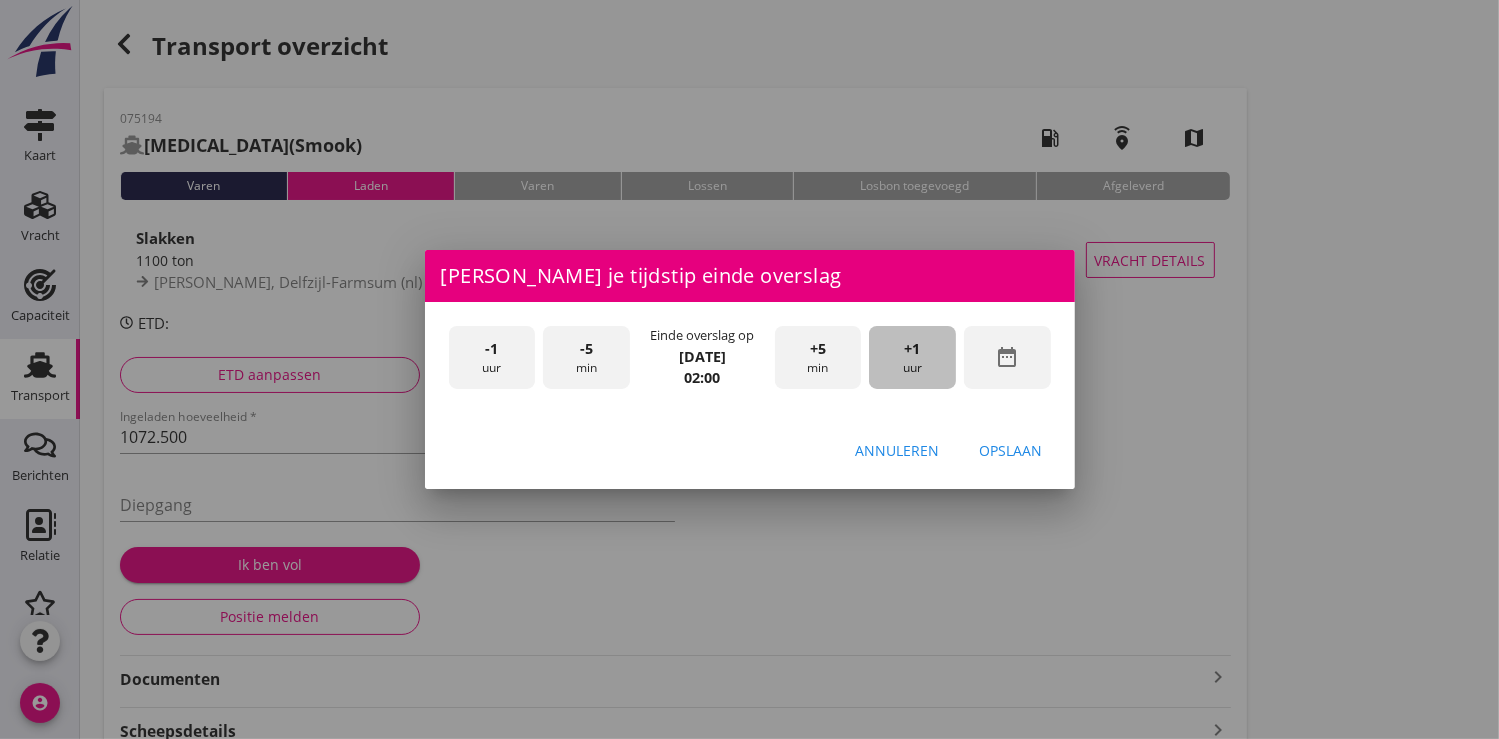 click on "+1  uur" at bounding box center (912, 357) 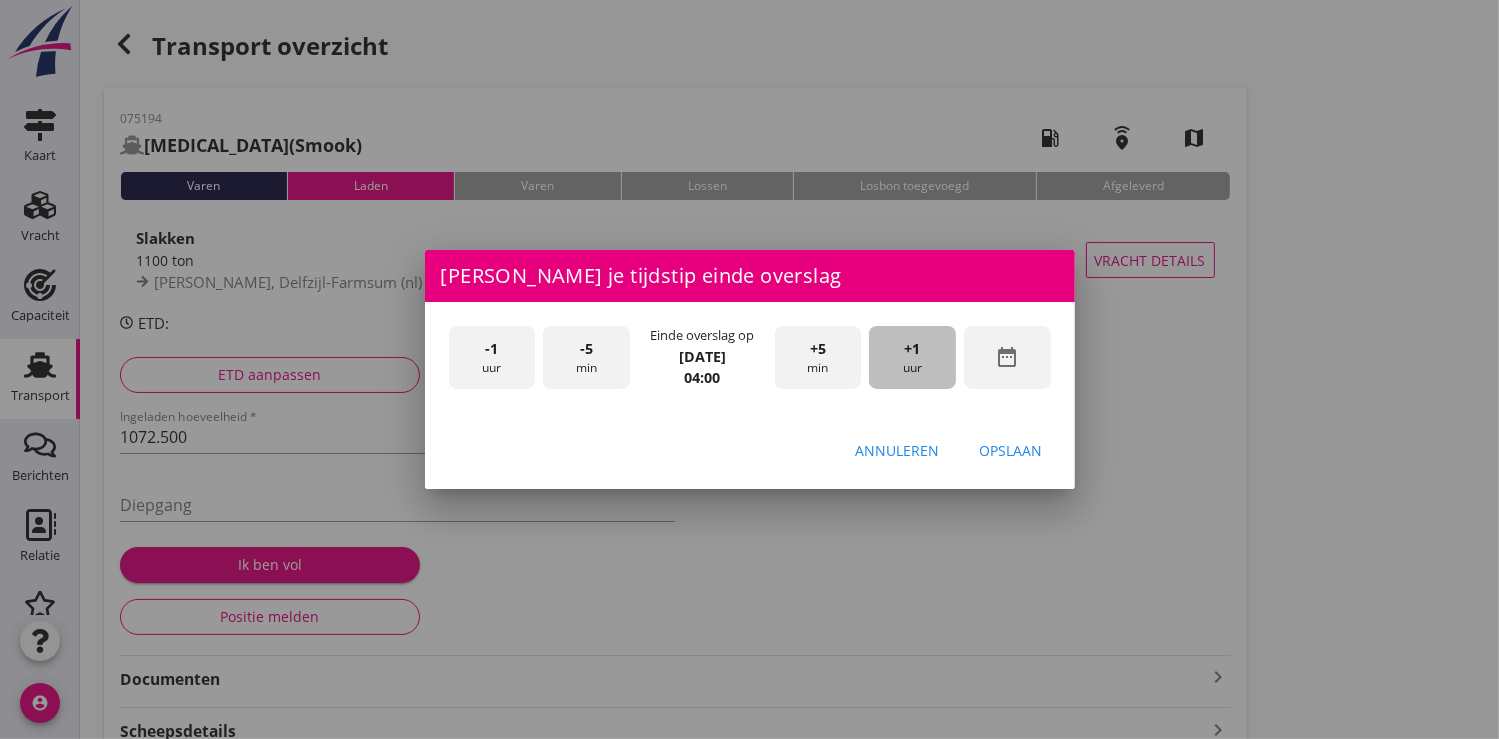 click on "+1  uur" at bounding box center (912, 357) 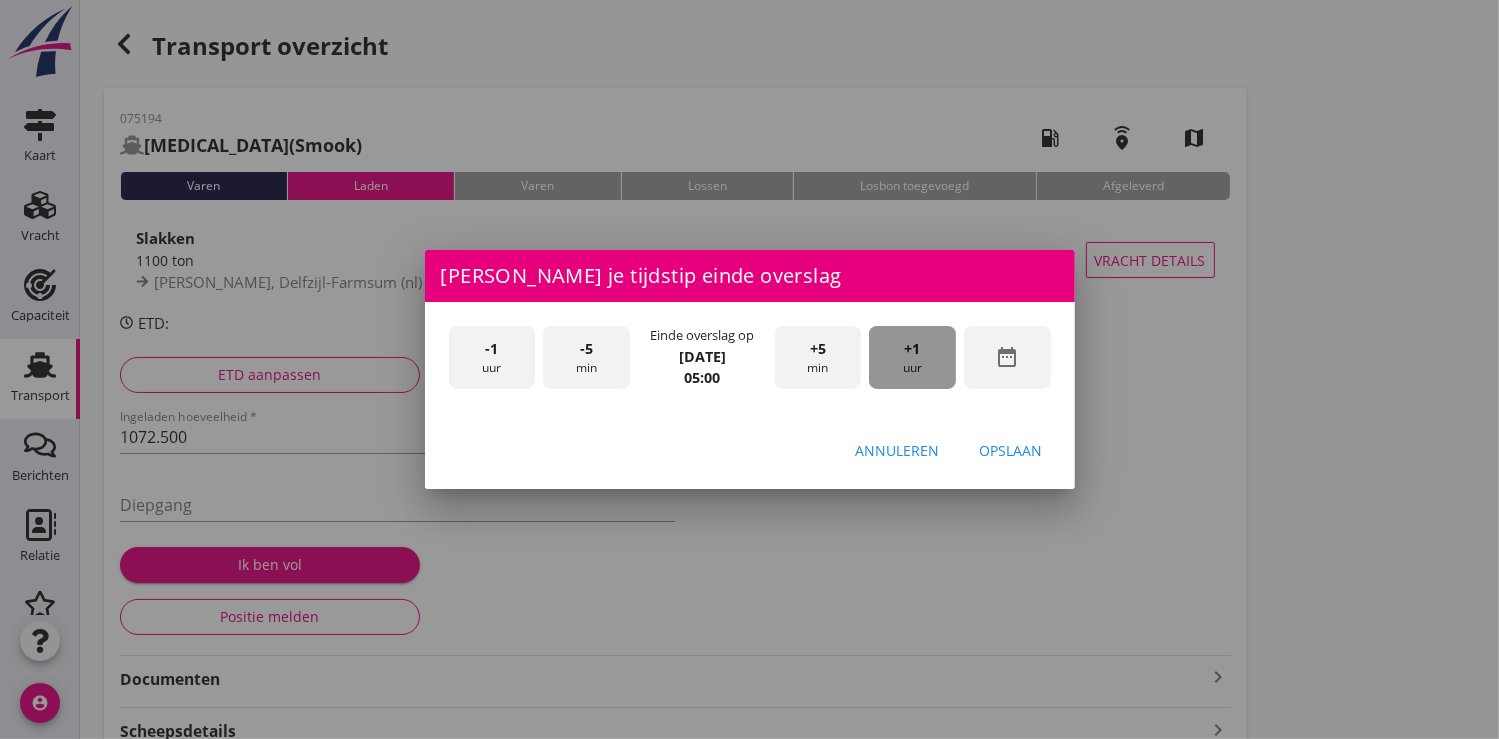 click on "+1  uur" at bounding box center [912, 357] 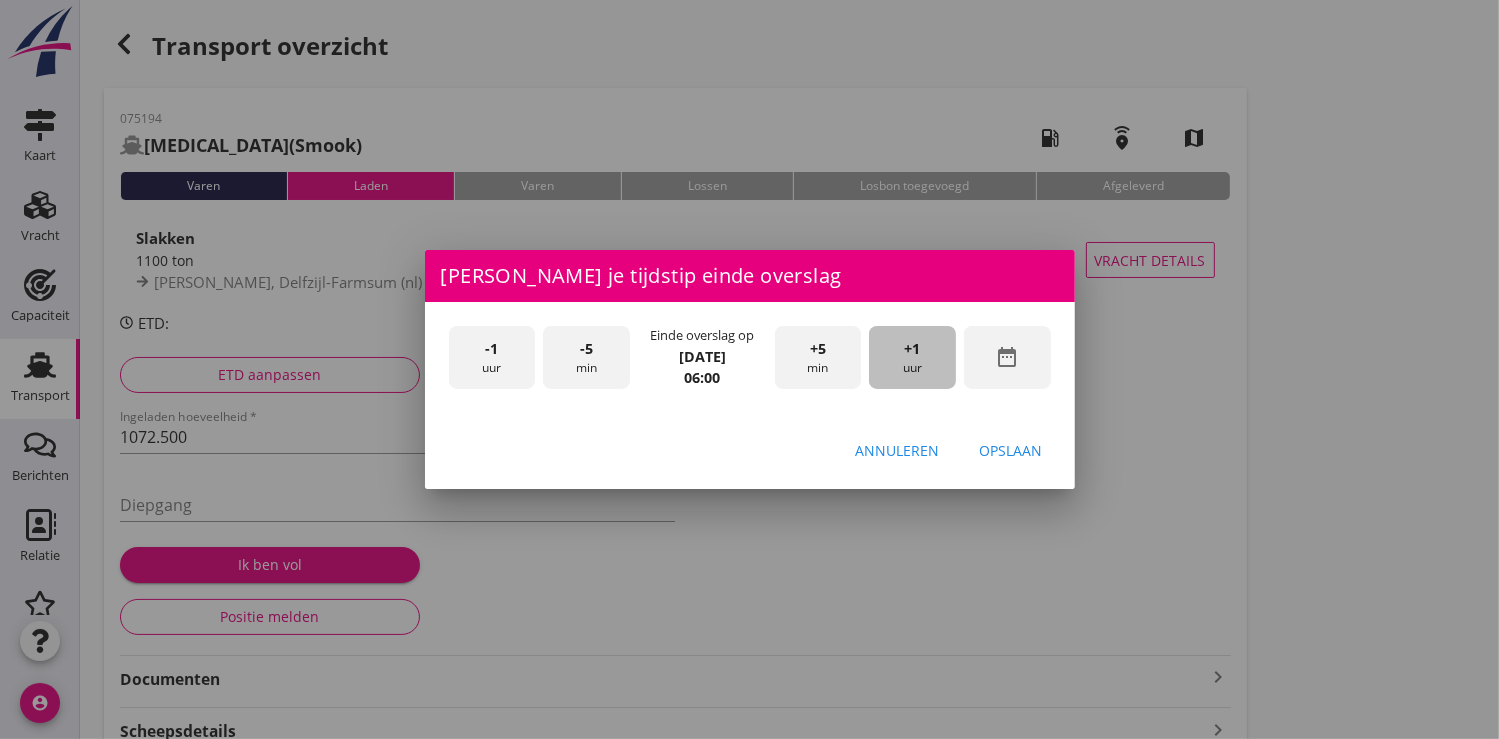 click on "+1  uur" at bounding box center [912, 357] 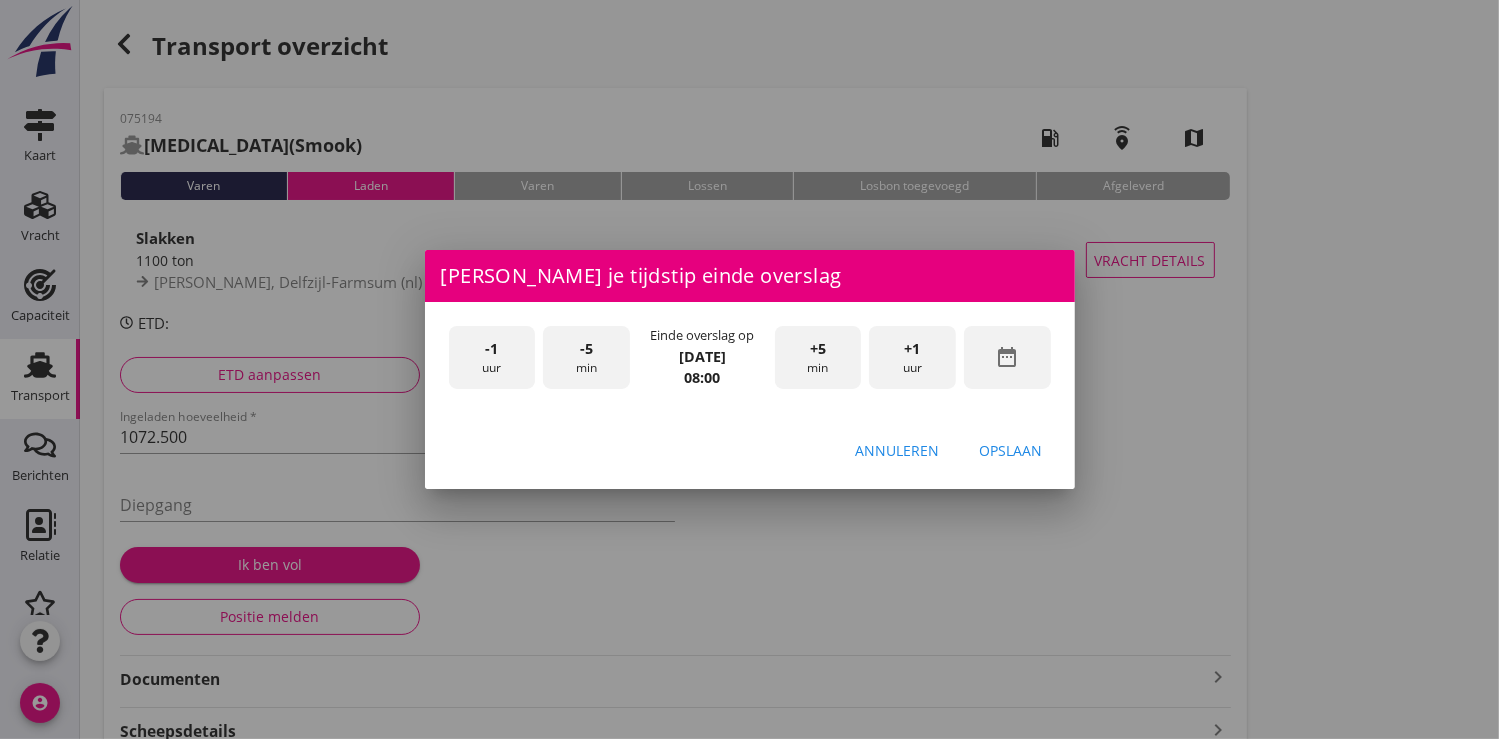 click on "+1  uur" at bounding box center (912, 357) 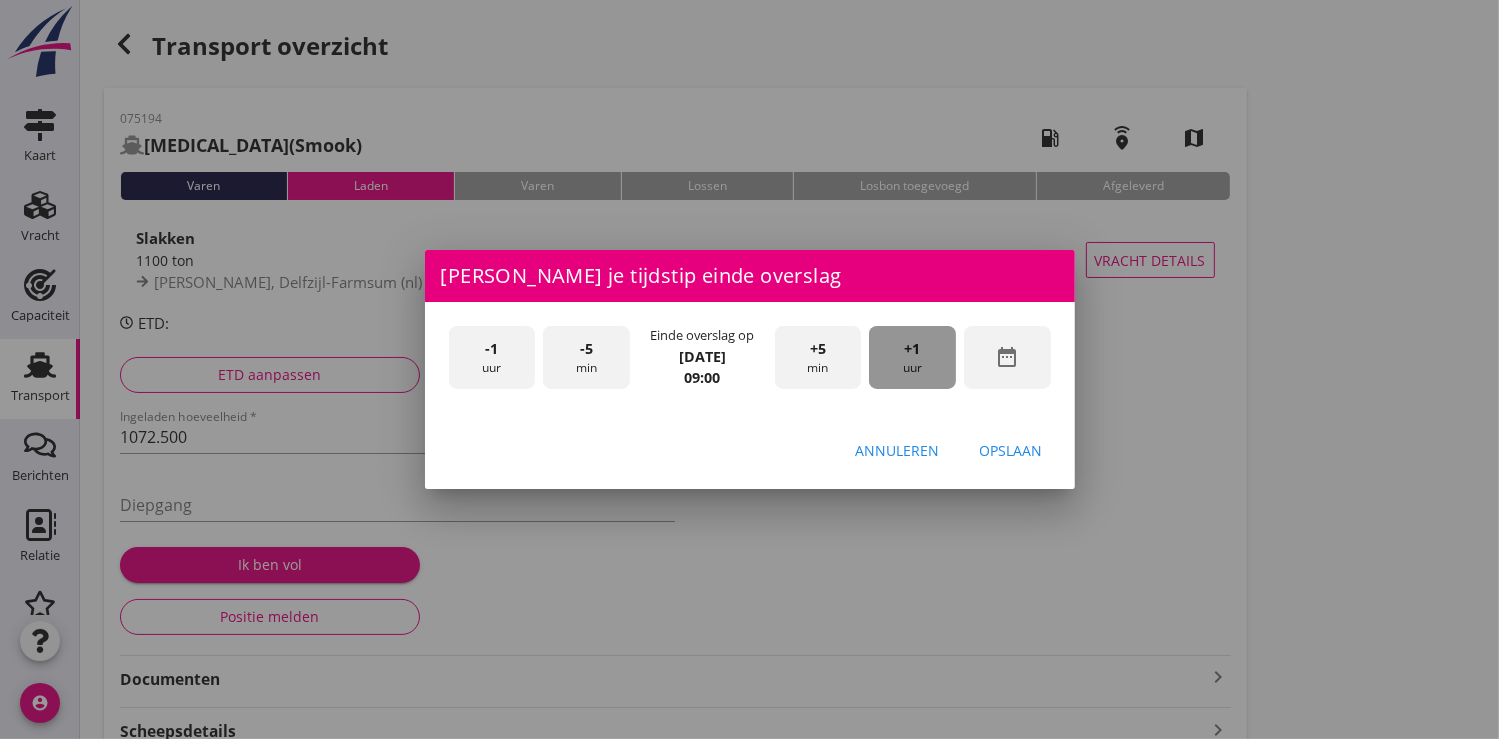 click on "+1  uur" at bounding box center (912, 357) 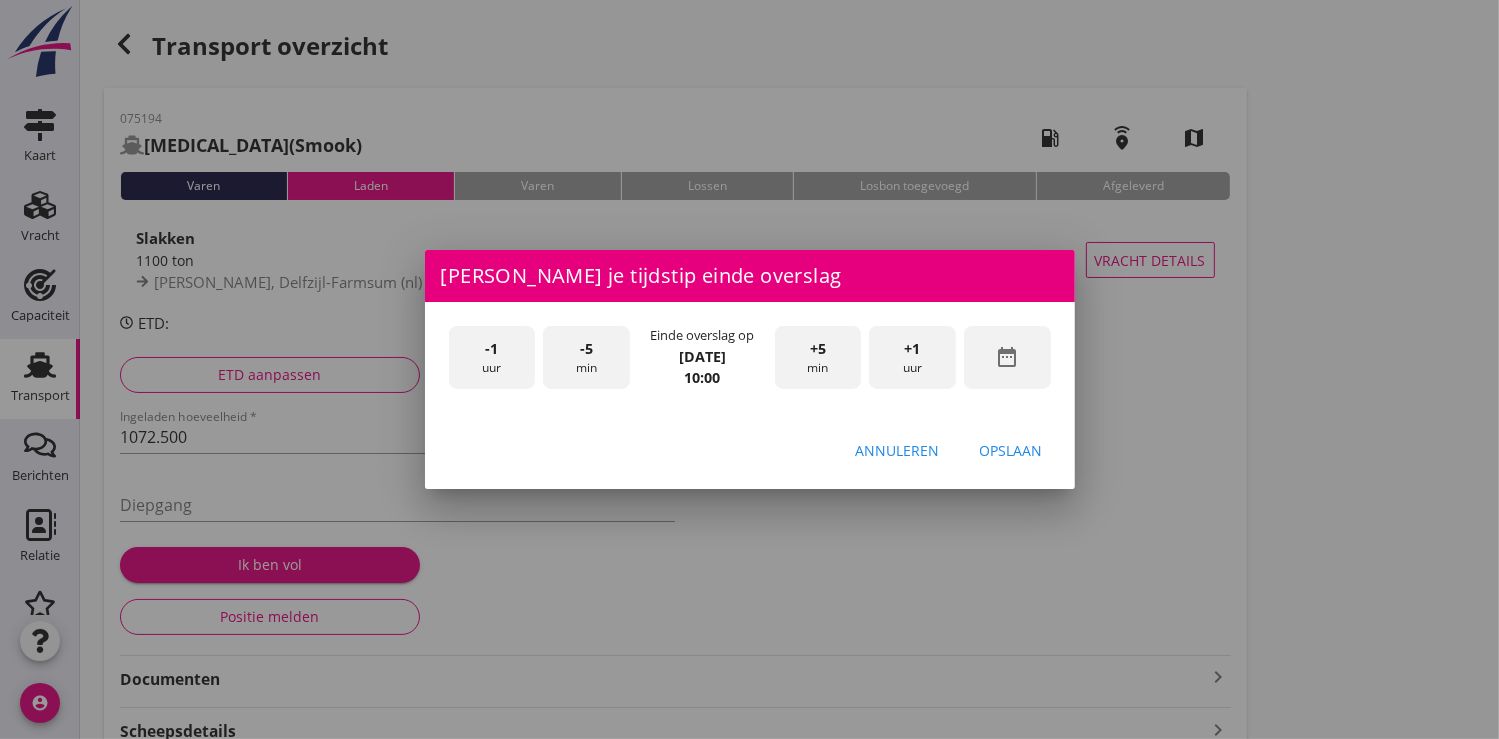 click on "+1  uur" at bounding box center [912, 357] 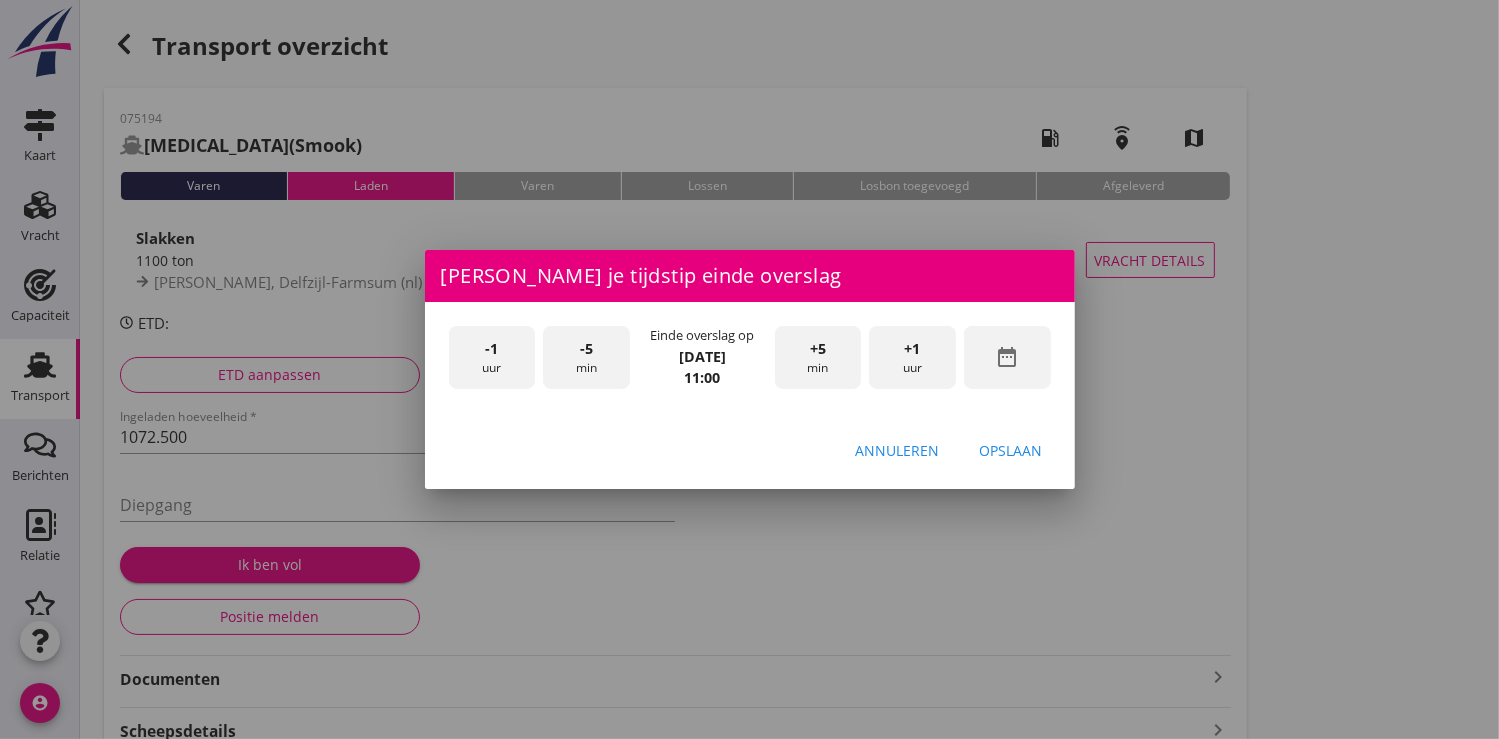 click on "Opslaan" at bounding box center [1011, 450] 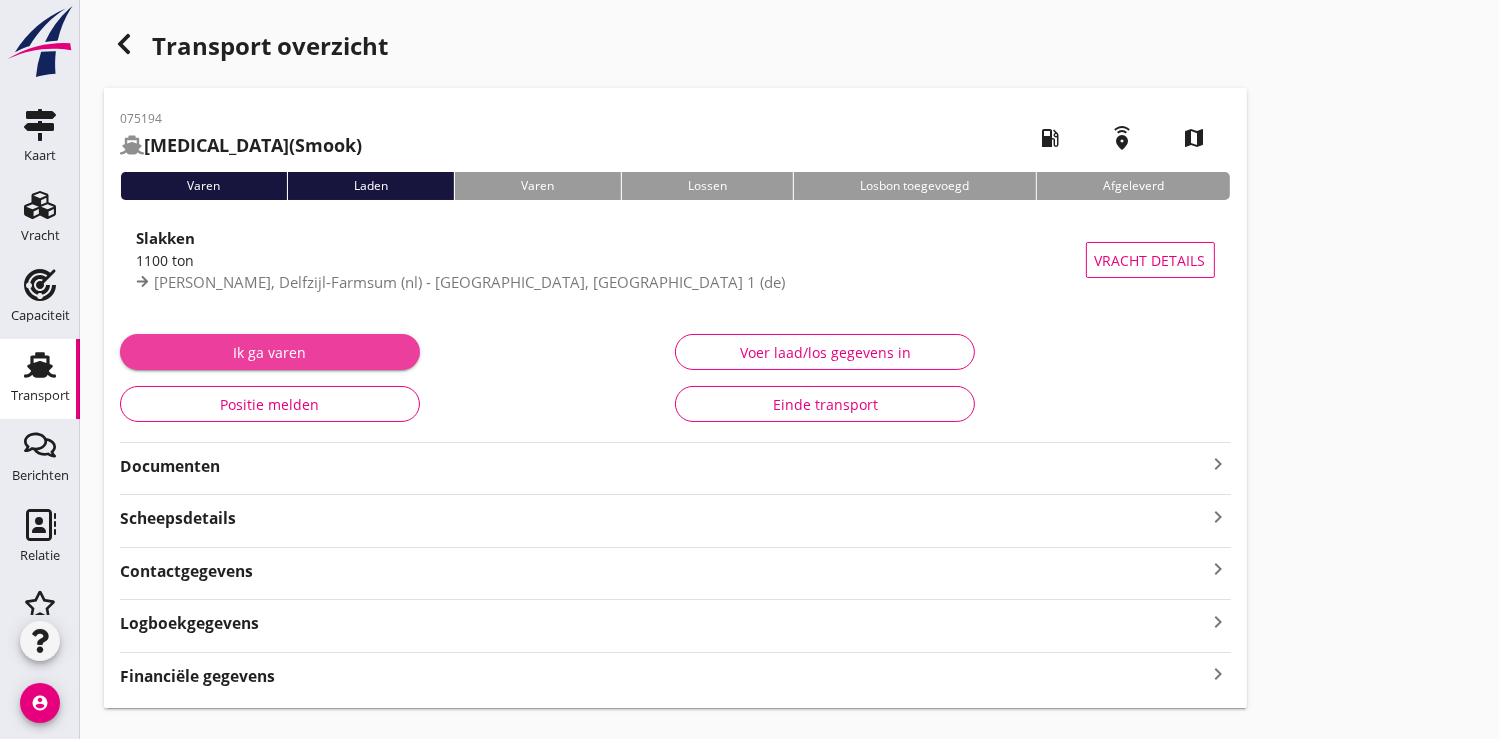 click on "Ik ga varen" at bounding box center [270, 352] 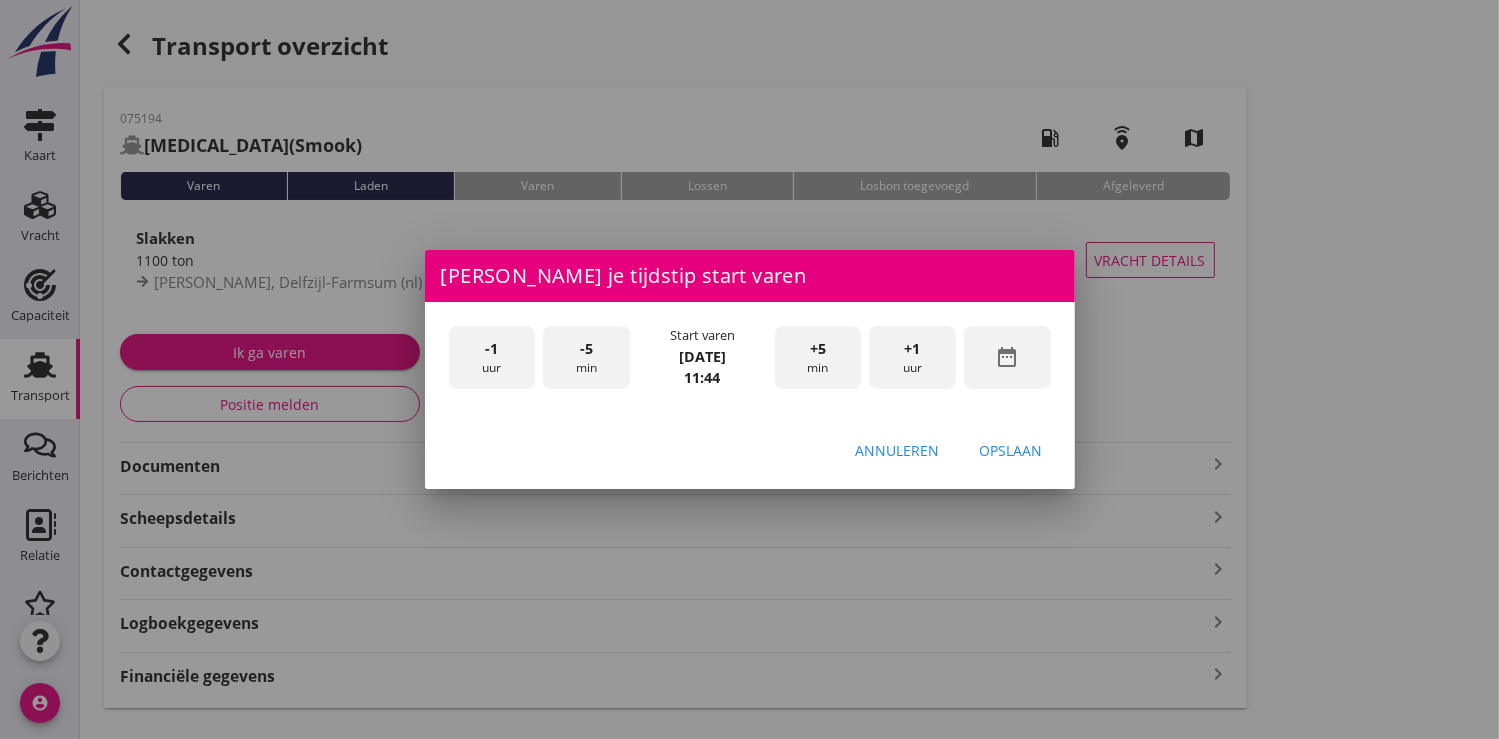 click on "date_range" at bounding box center (1007, 357) 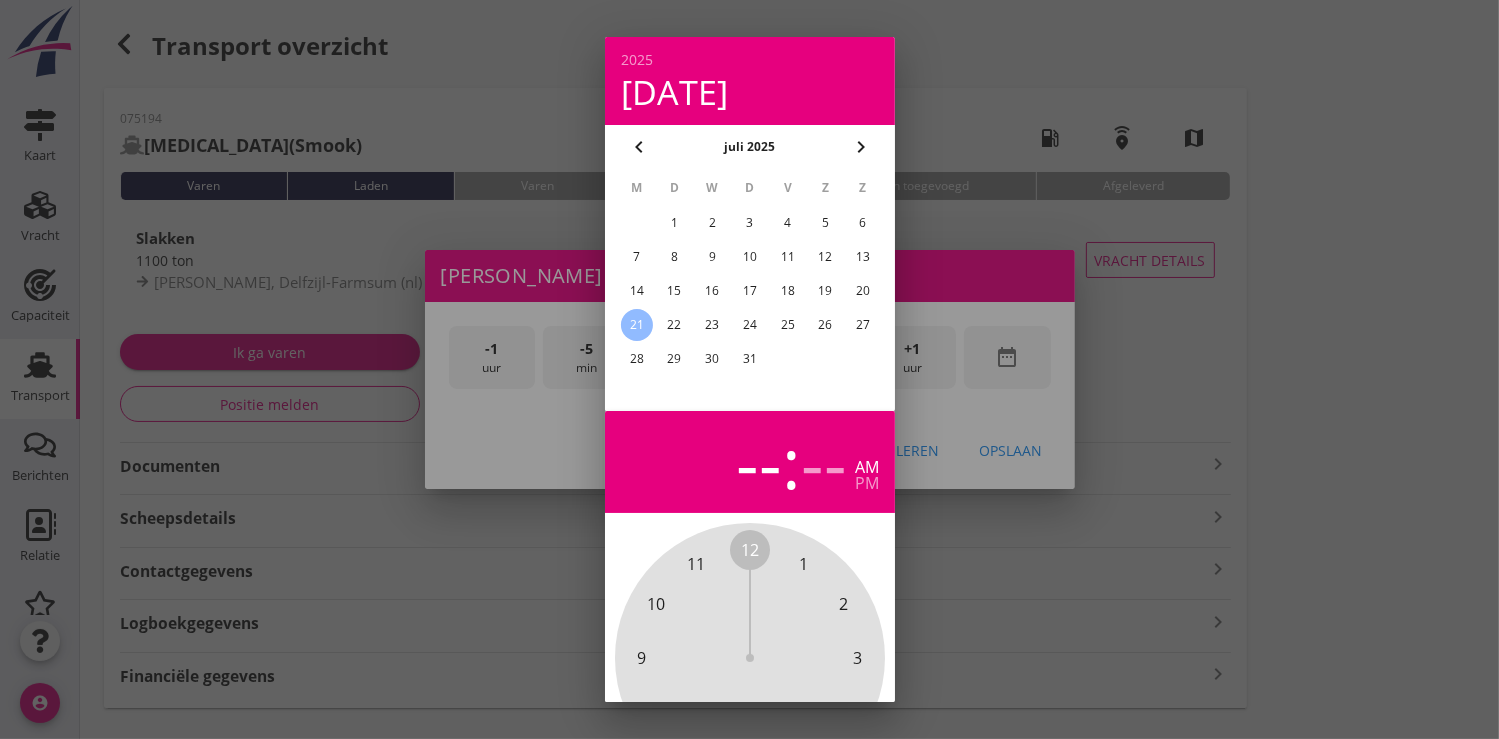click on "19" at bounding box center [825, 291] 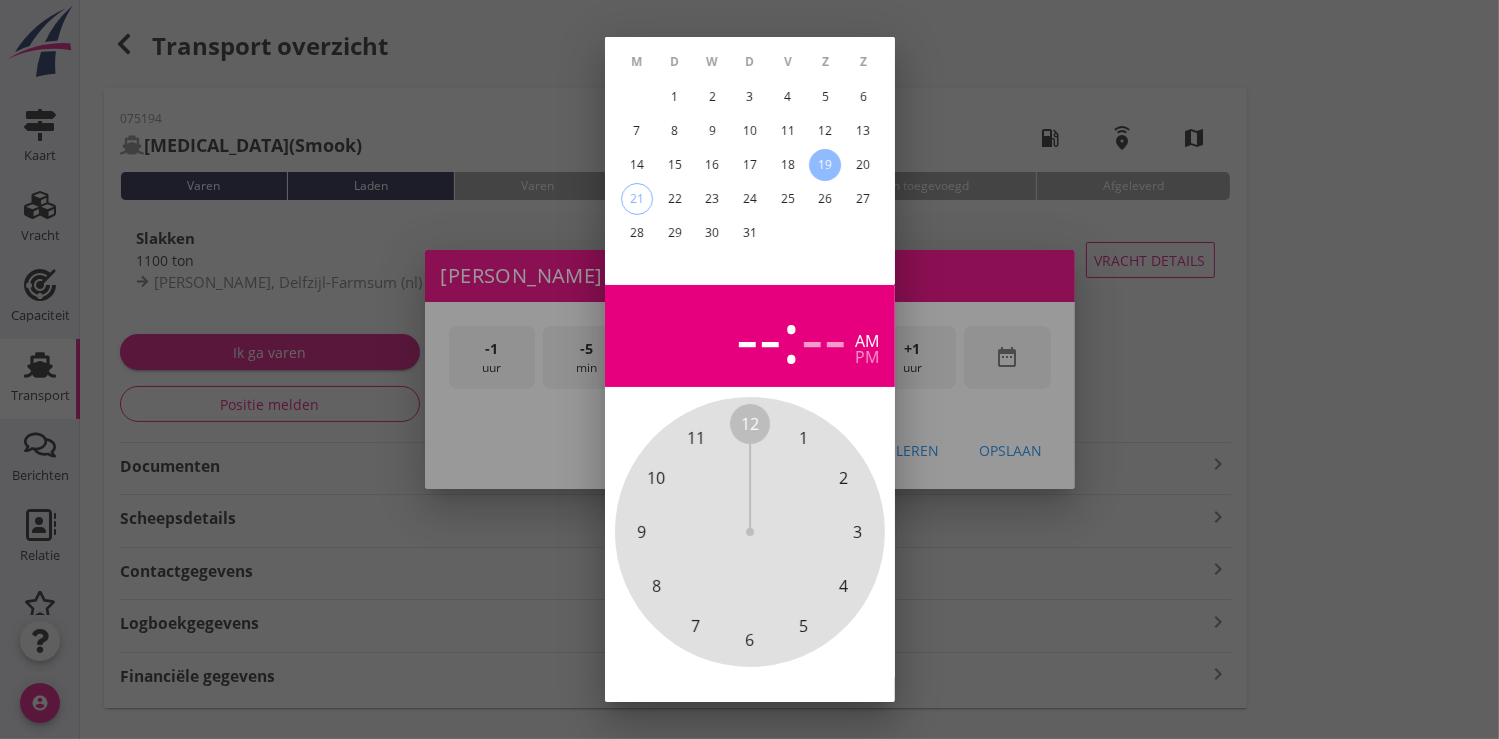 scroll, scrollTop: 185, scrollLeft: 0, axis: vertical 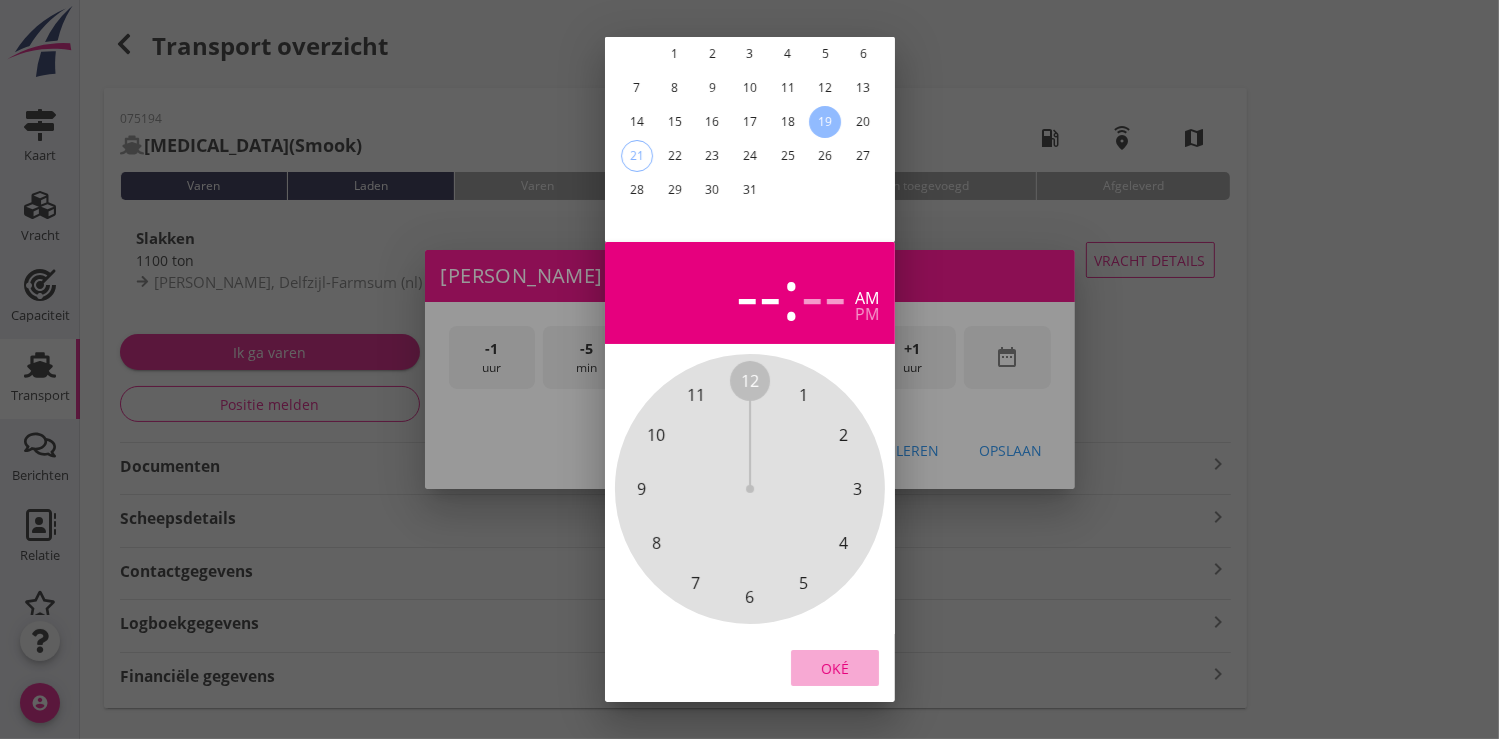drag, startPoint x: 832, startPoint y: 649, endPoint x: 890, endPoint y: 487, distance: 172.06975 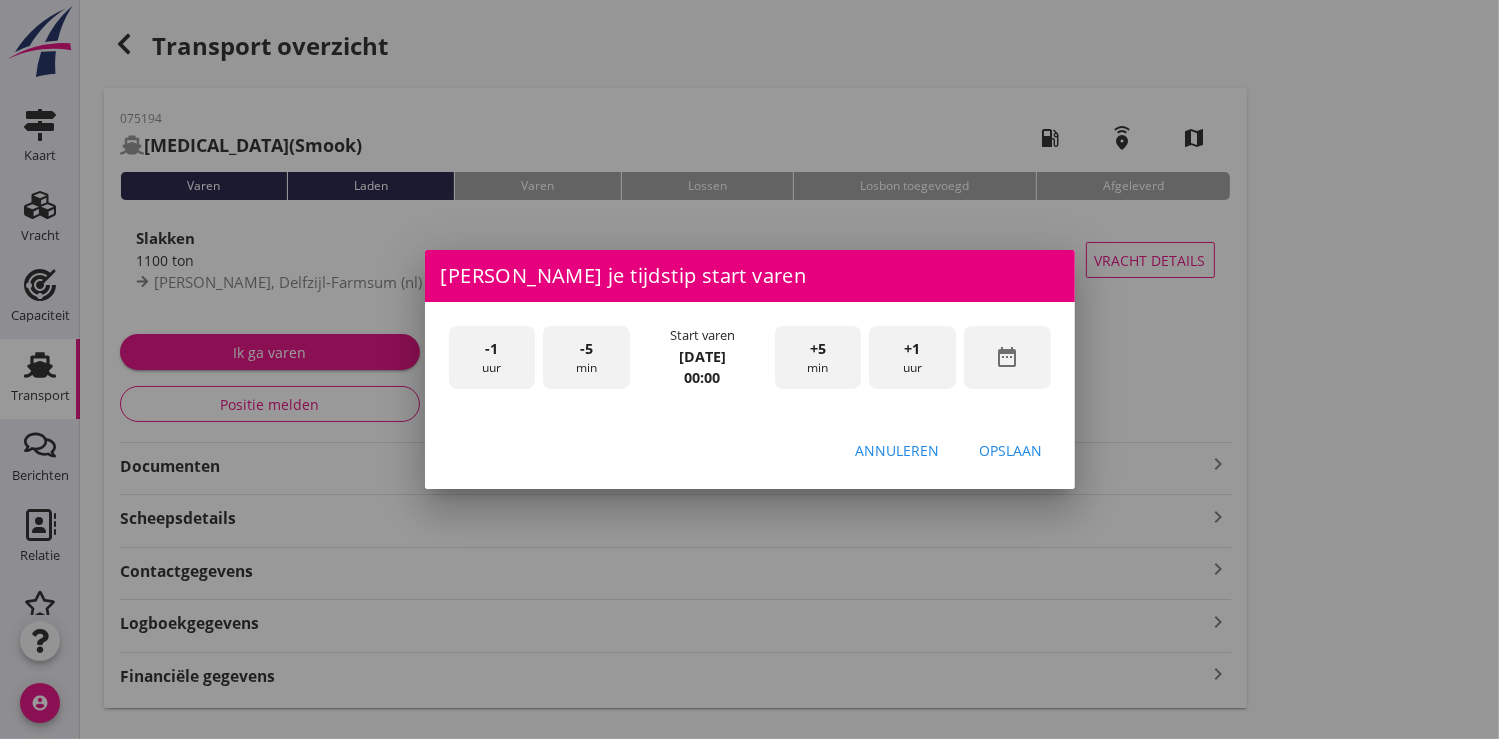 click on "+1  uur" at bounding box center (912, 357) 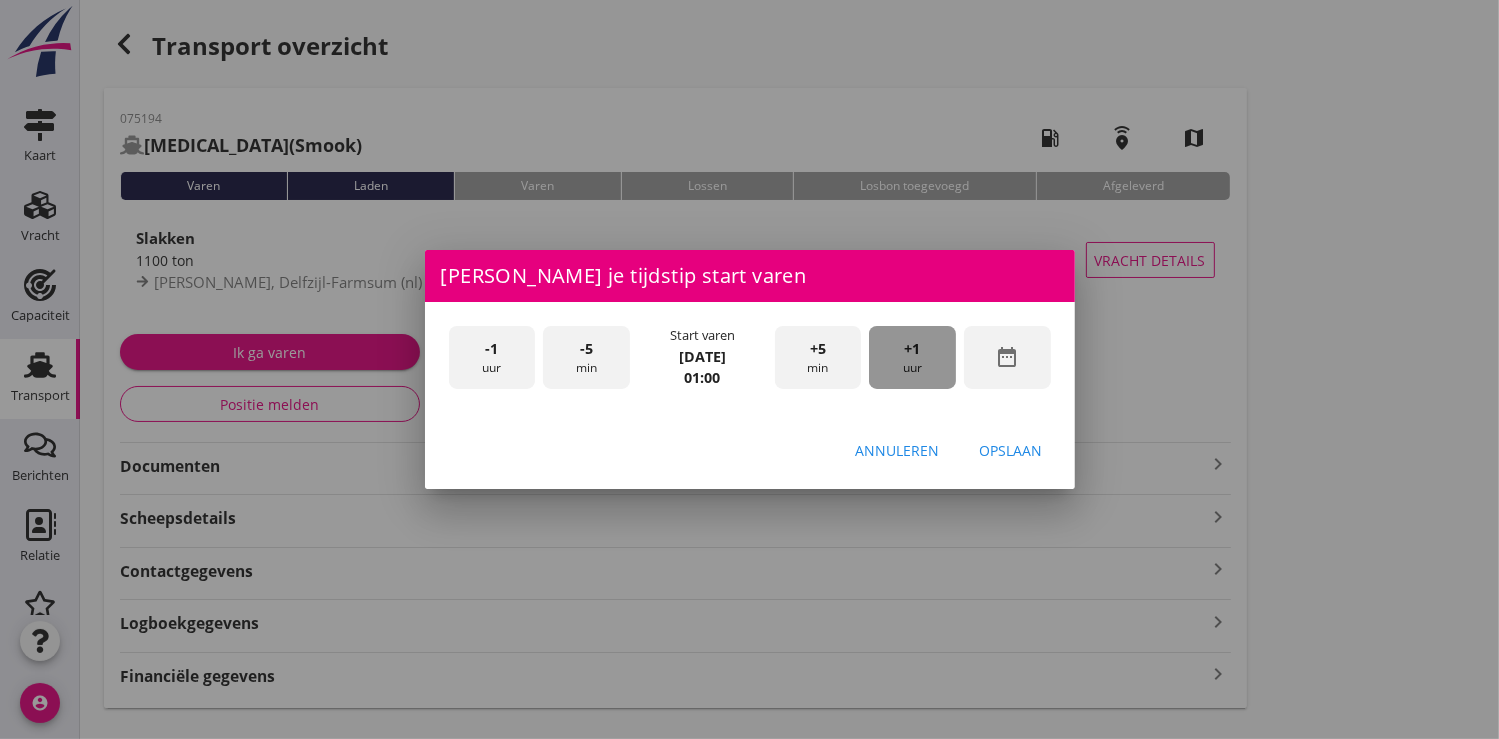 click on "+1  uur" at bounding box center (912, 357) 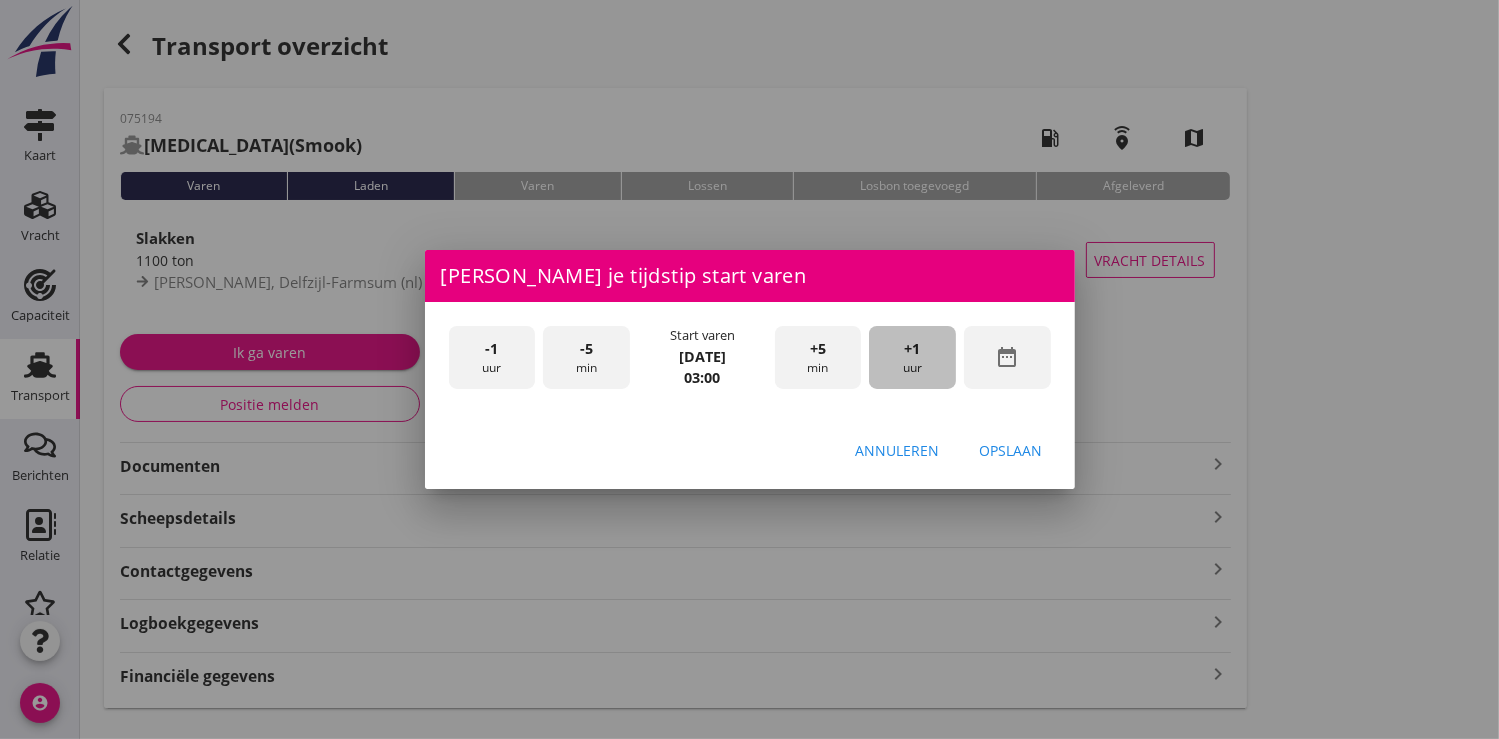click on "+1  uur" at bounding box center (912, 357) 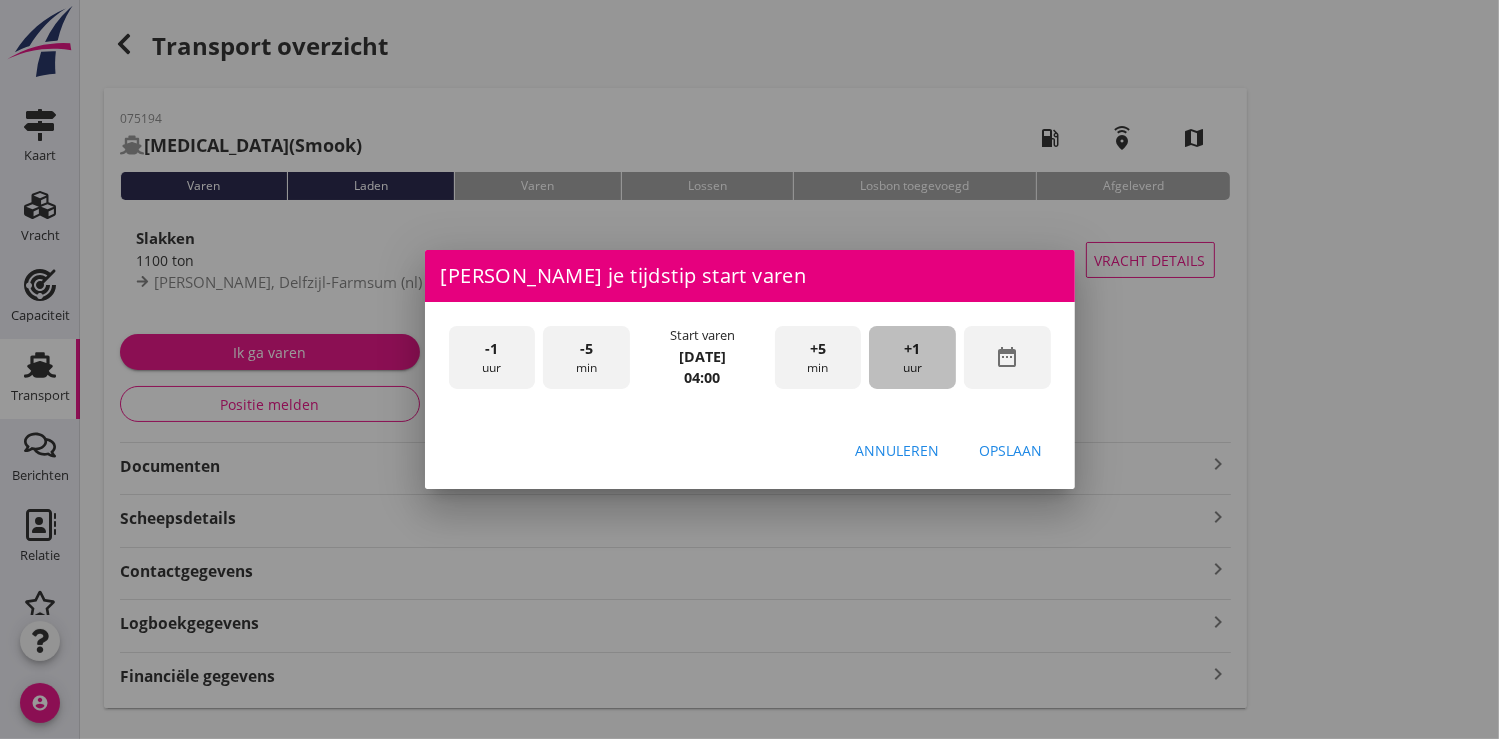 click on "+1  uur" at bounding box center (912, 357) 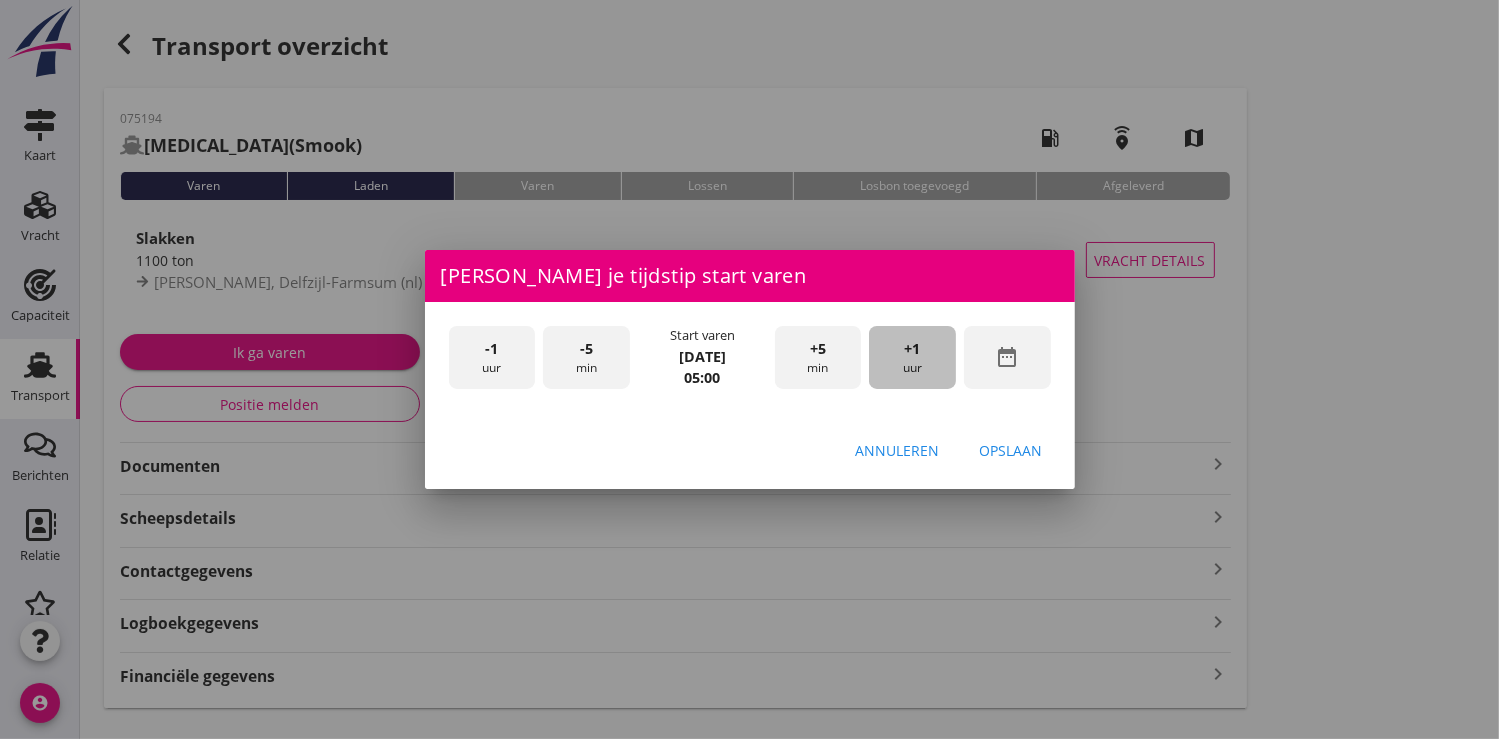 click on "+1" at bounding box center [913, 349] 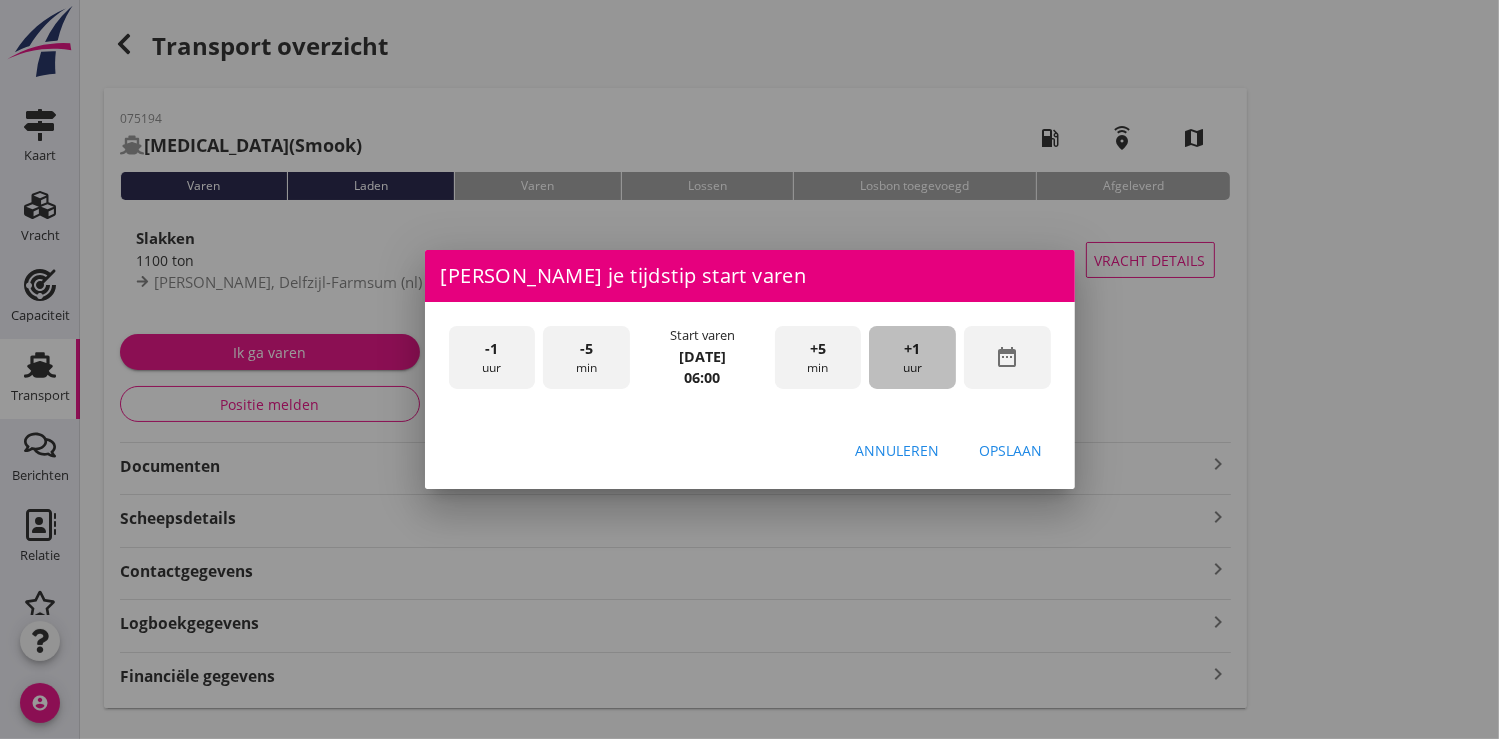 click on "+1" at bounding box center [913, 349] 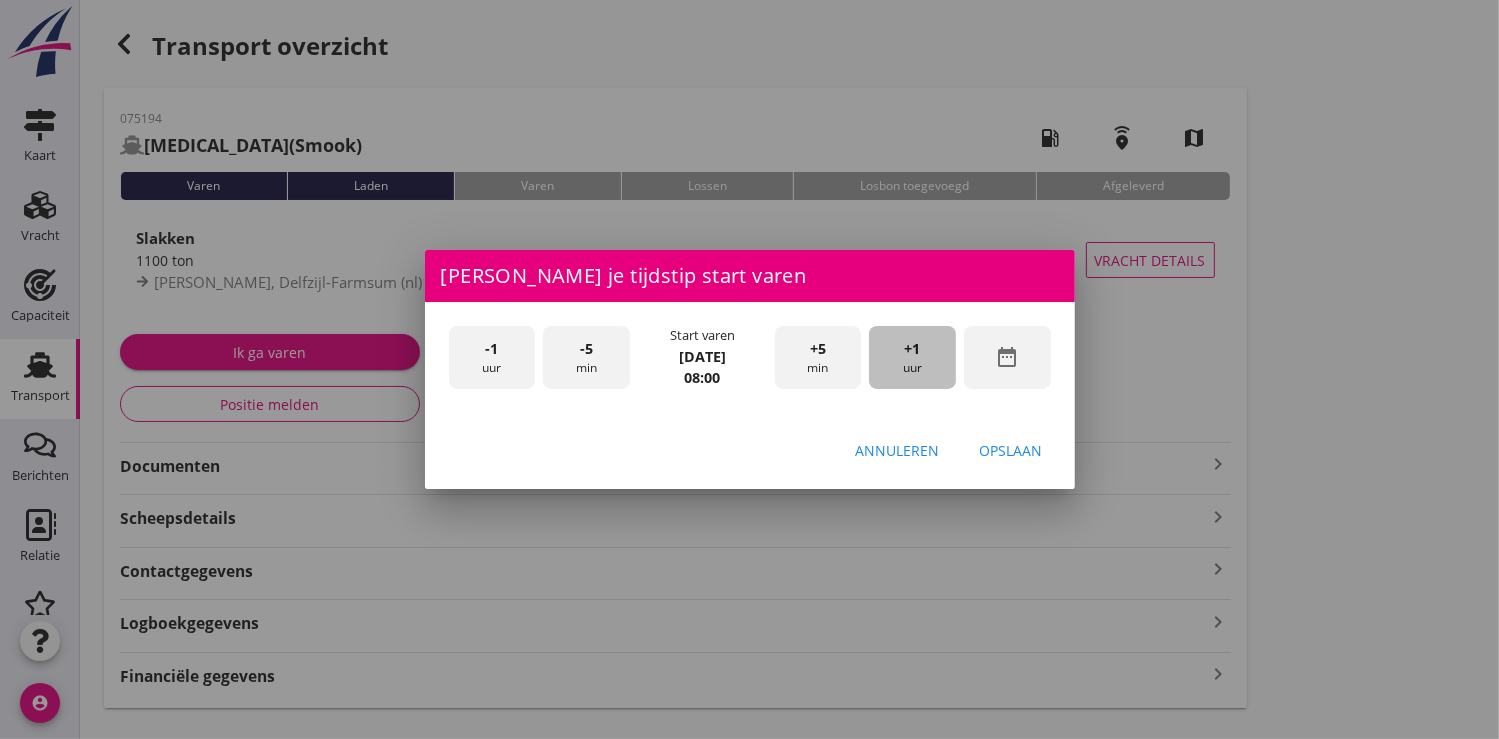 click on "+1" at bounding box center (913, 349) 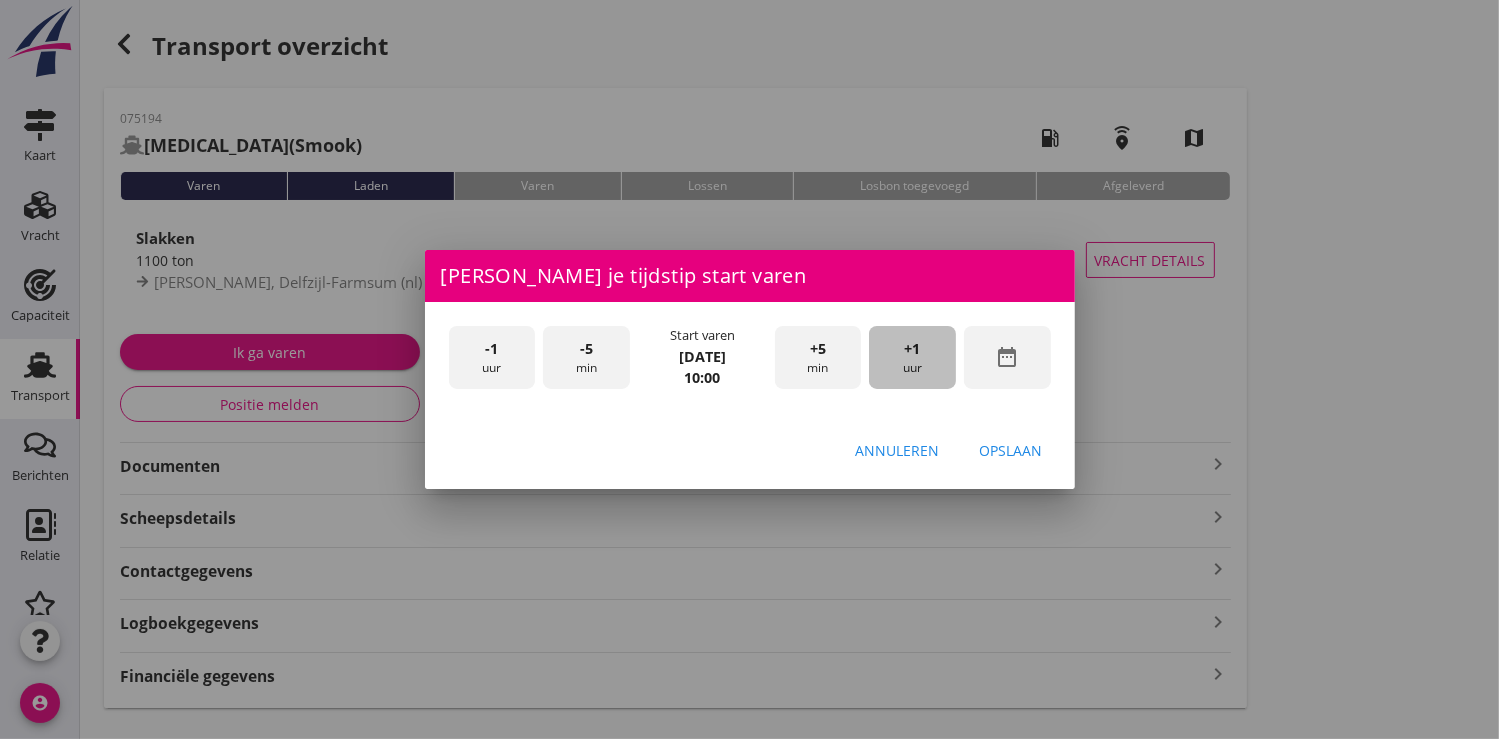 click on "+1" at bounding box center (913, 349) 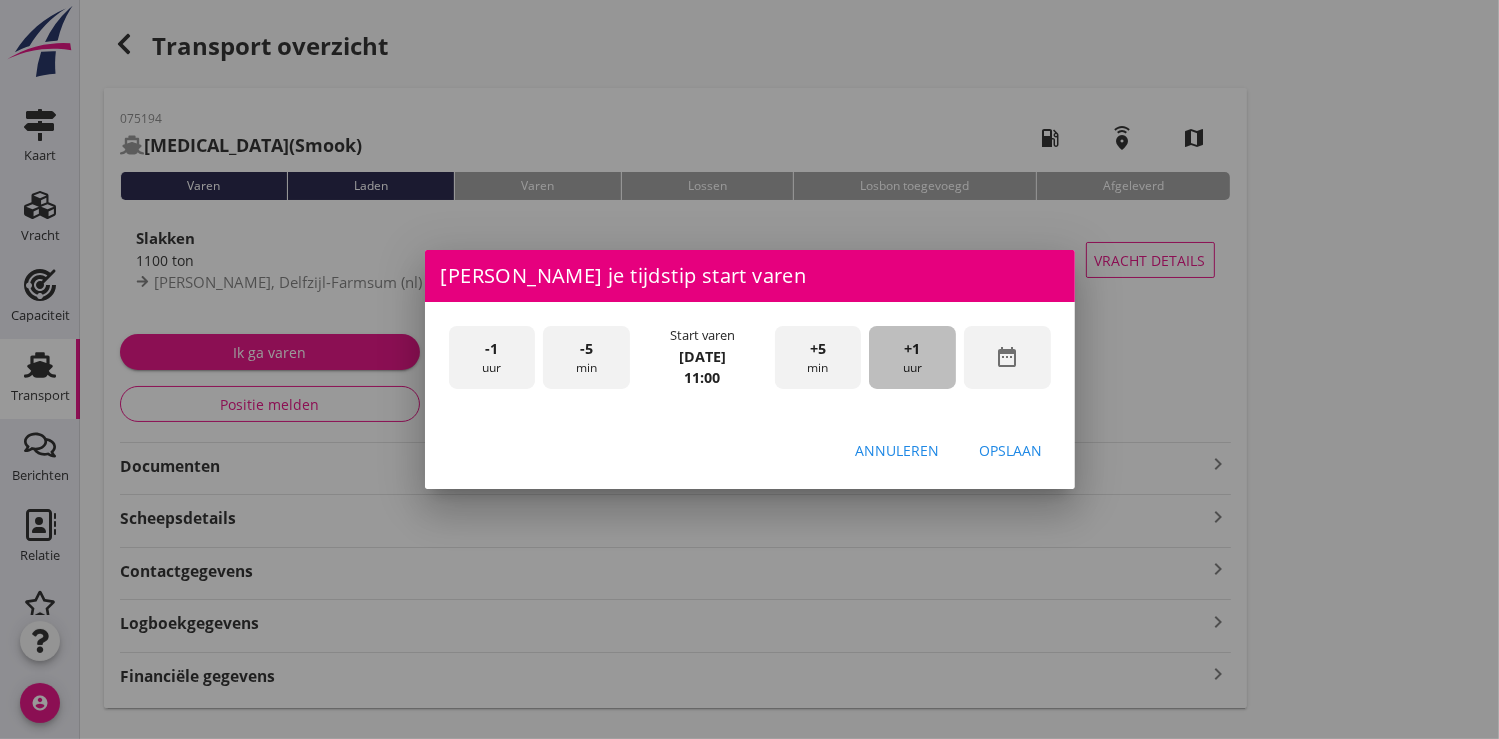 click on "+1" at bounding box center [913, 349] 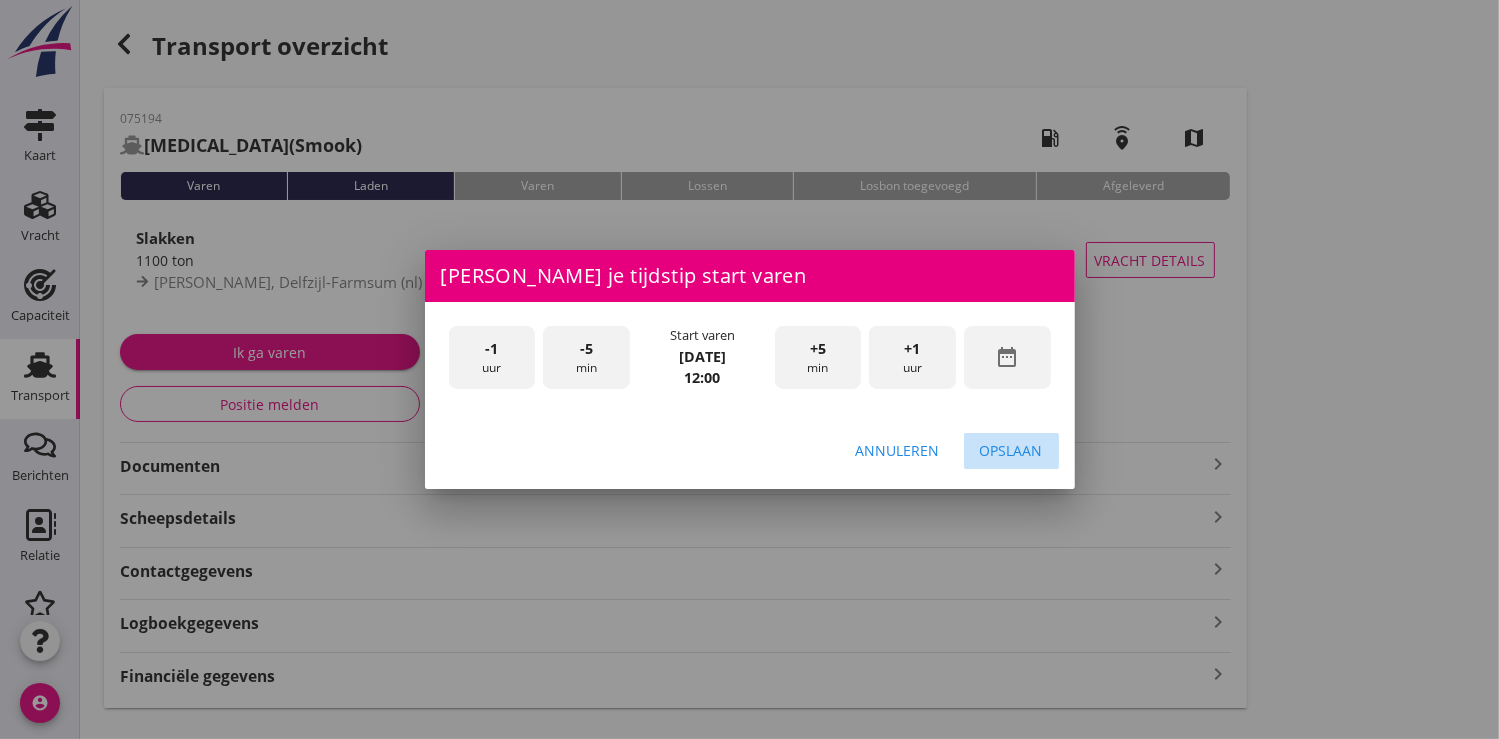 click on "Opslaan" at bounding box center (1011, 450) 